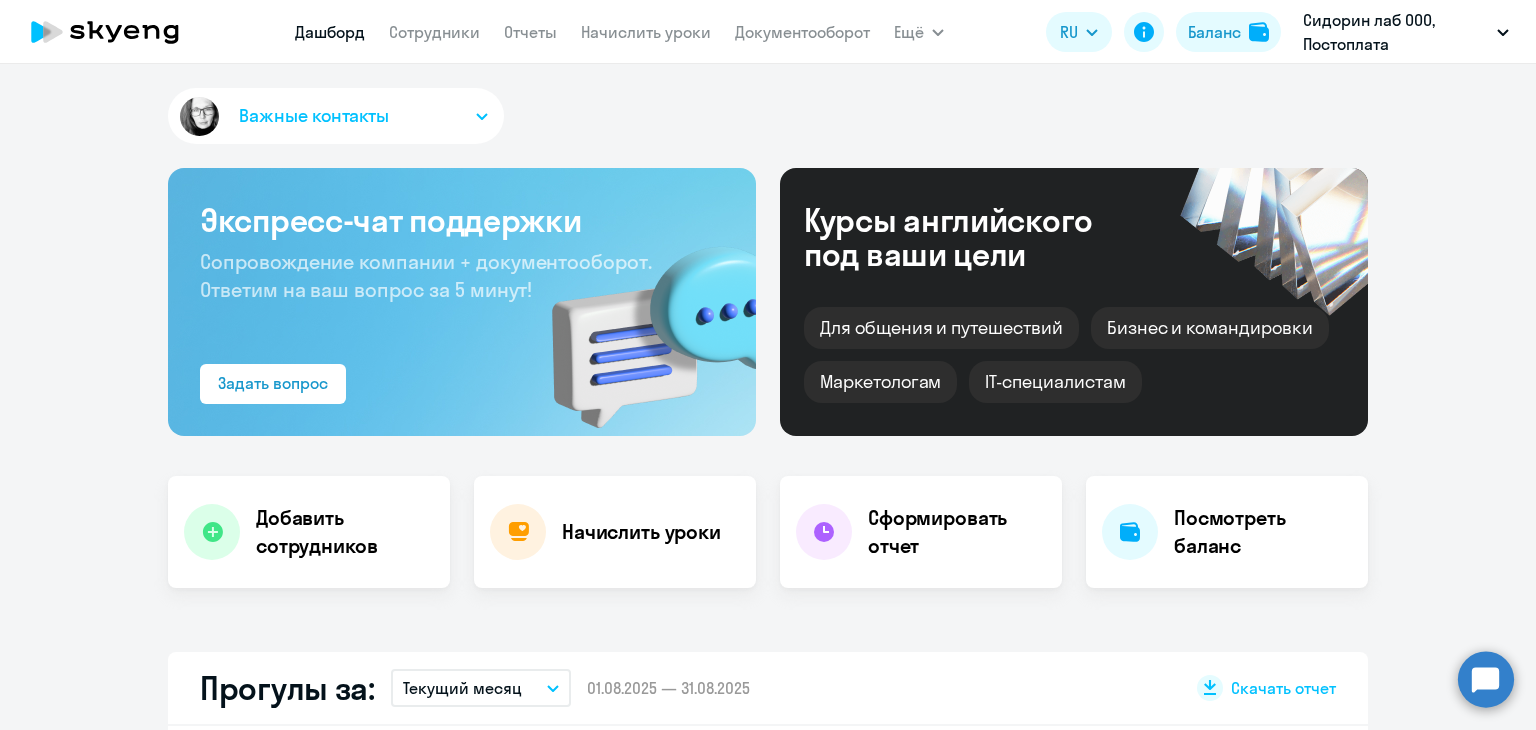 scroll, scrollTop: 0, scrollLeft: 0, axis: both 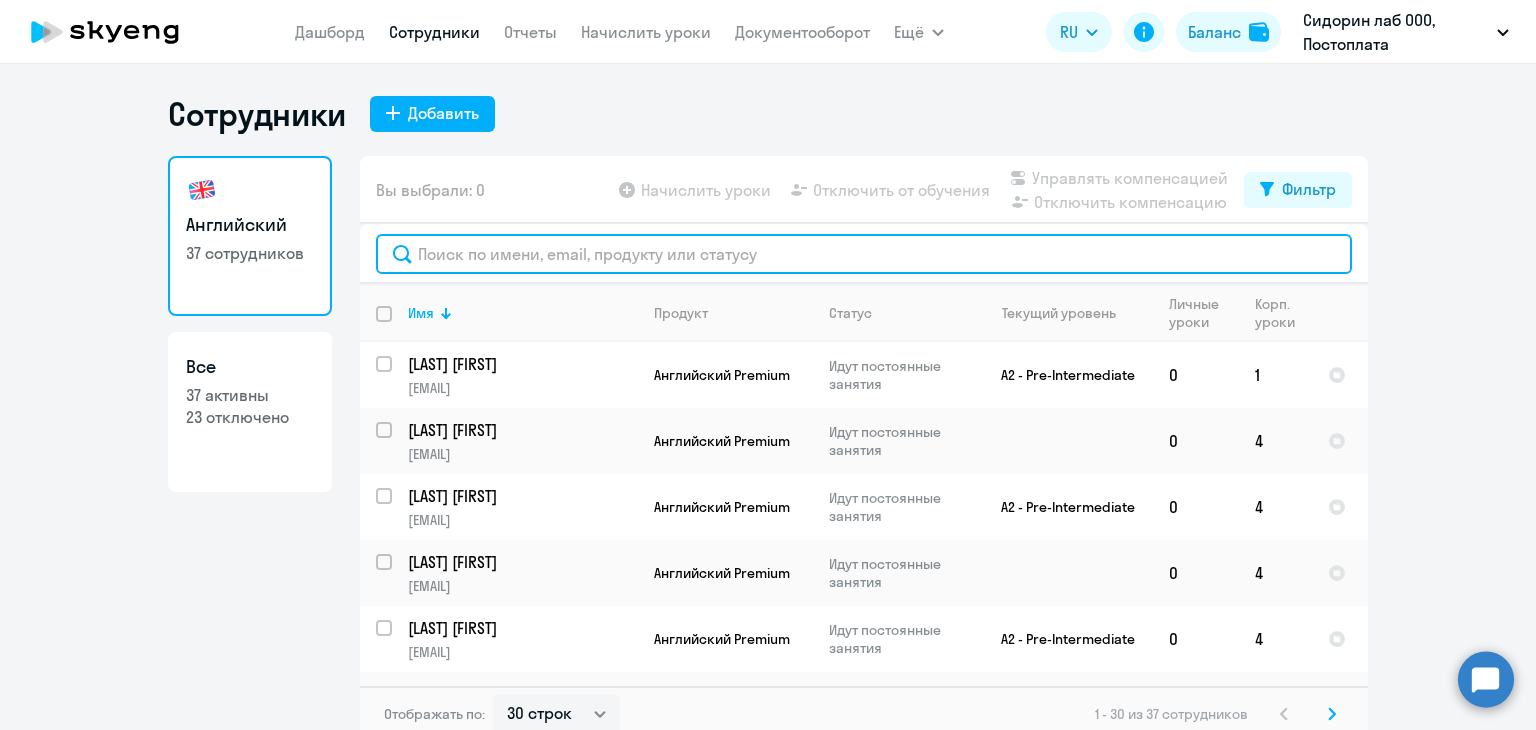 click 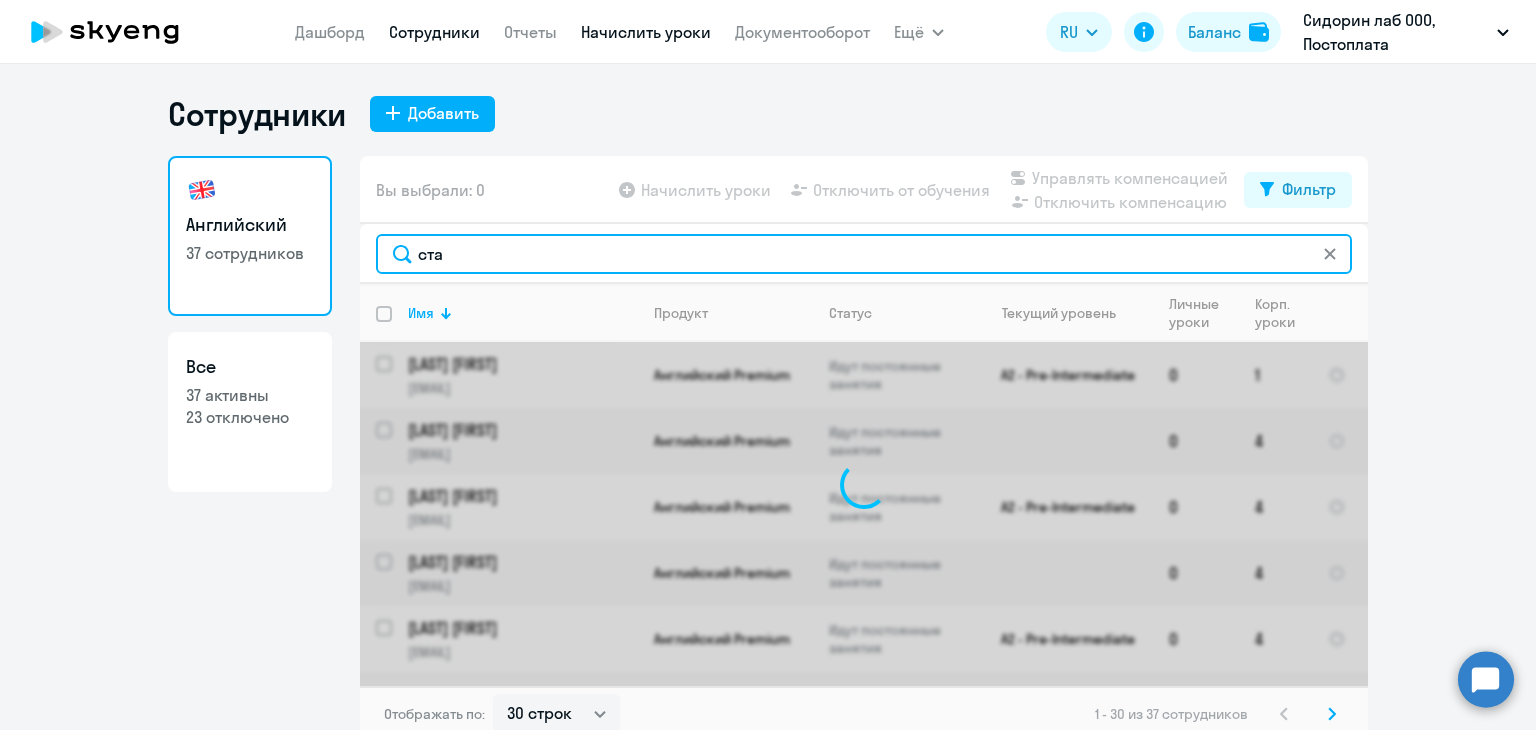 type on "ста" 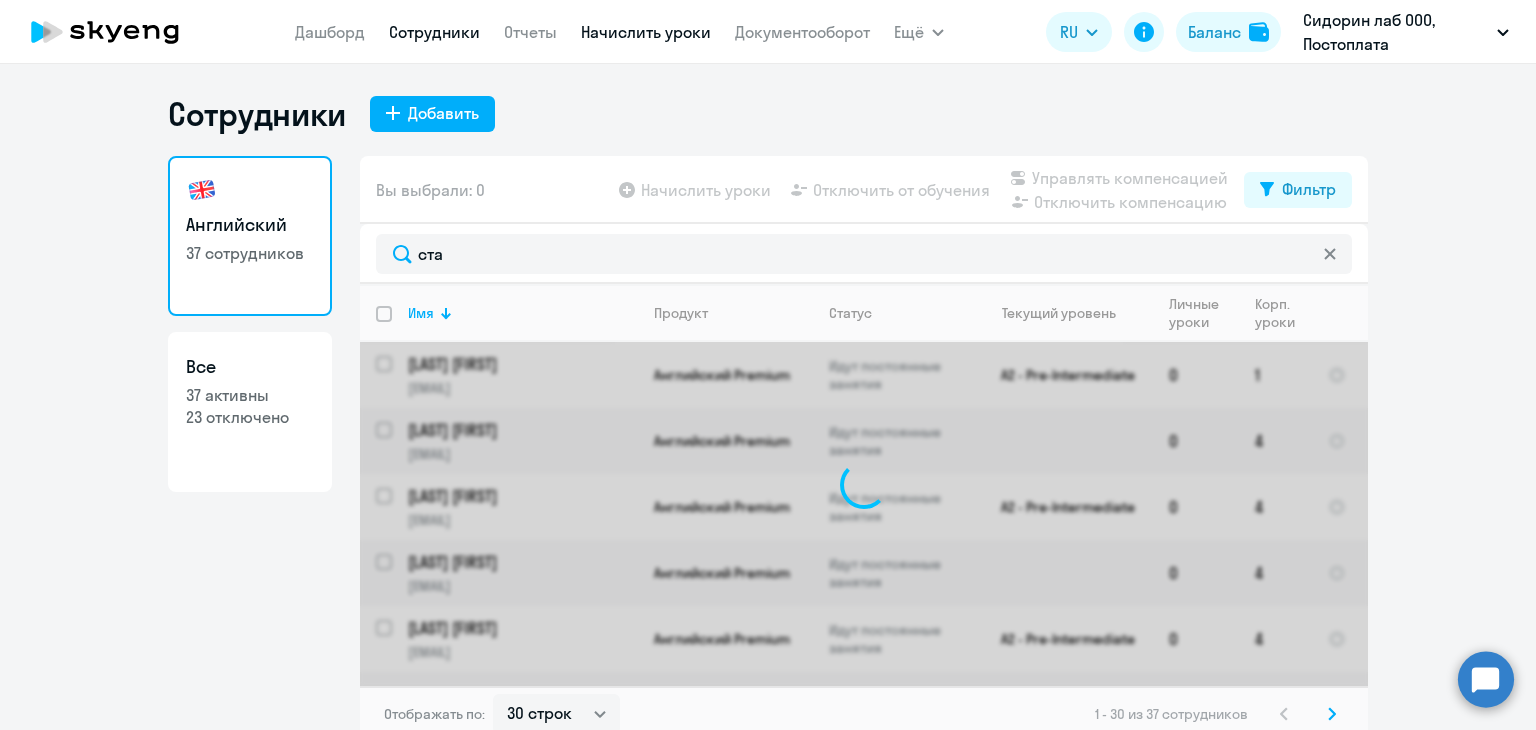 click on "Начислить уроки" at bounding box center (646, 32) 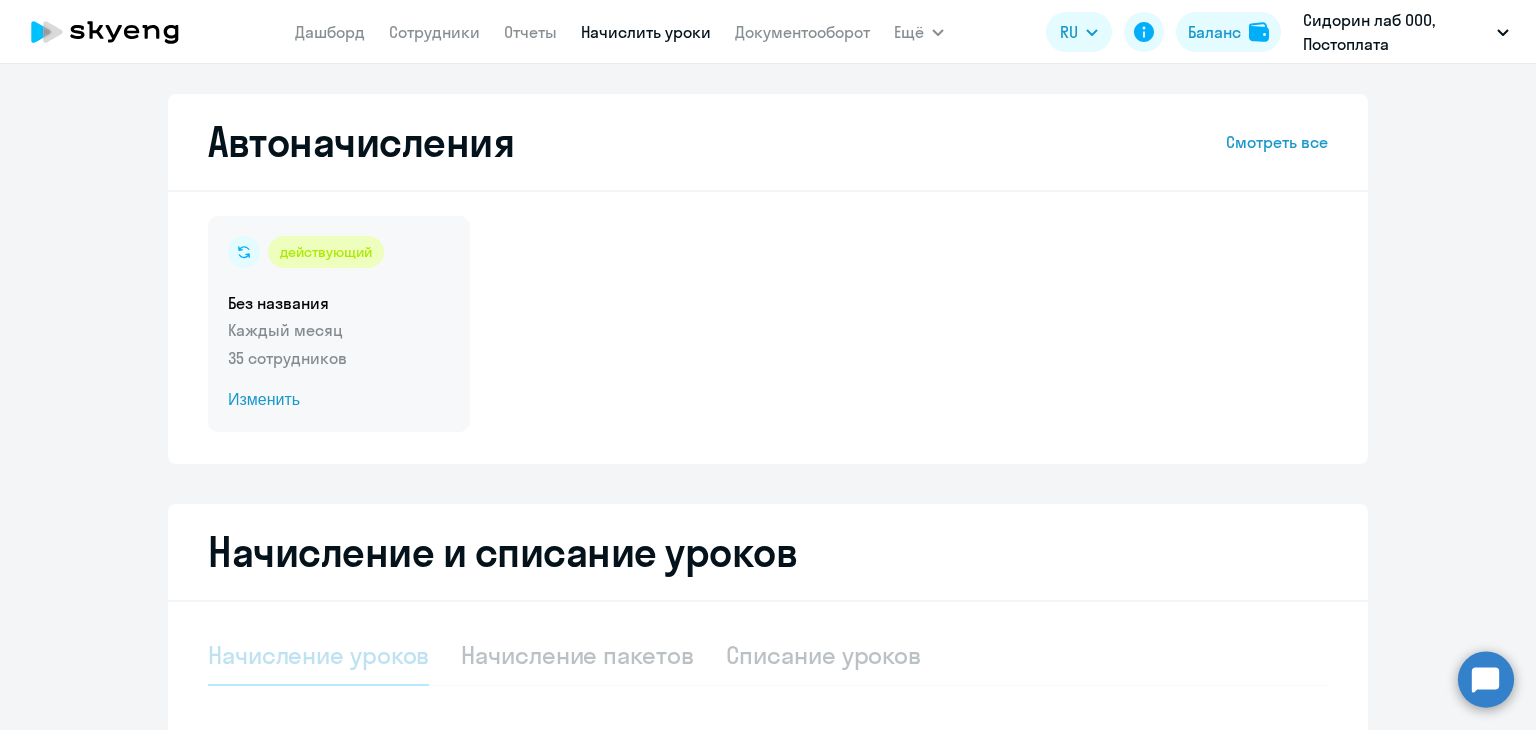 select on "10" 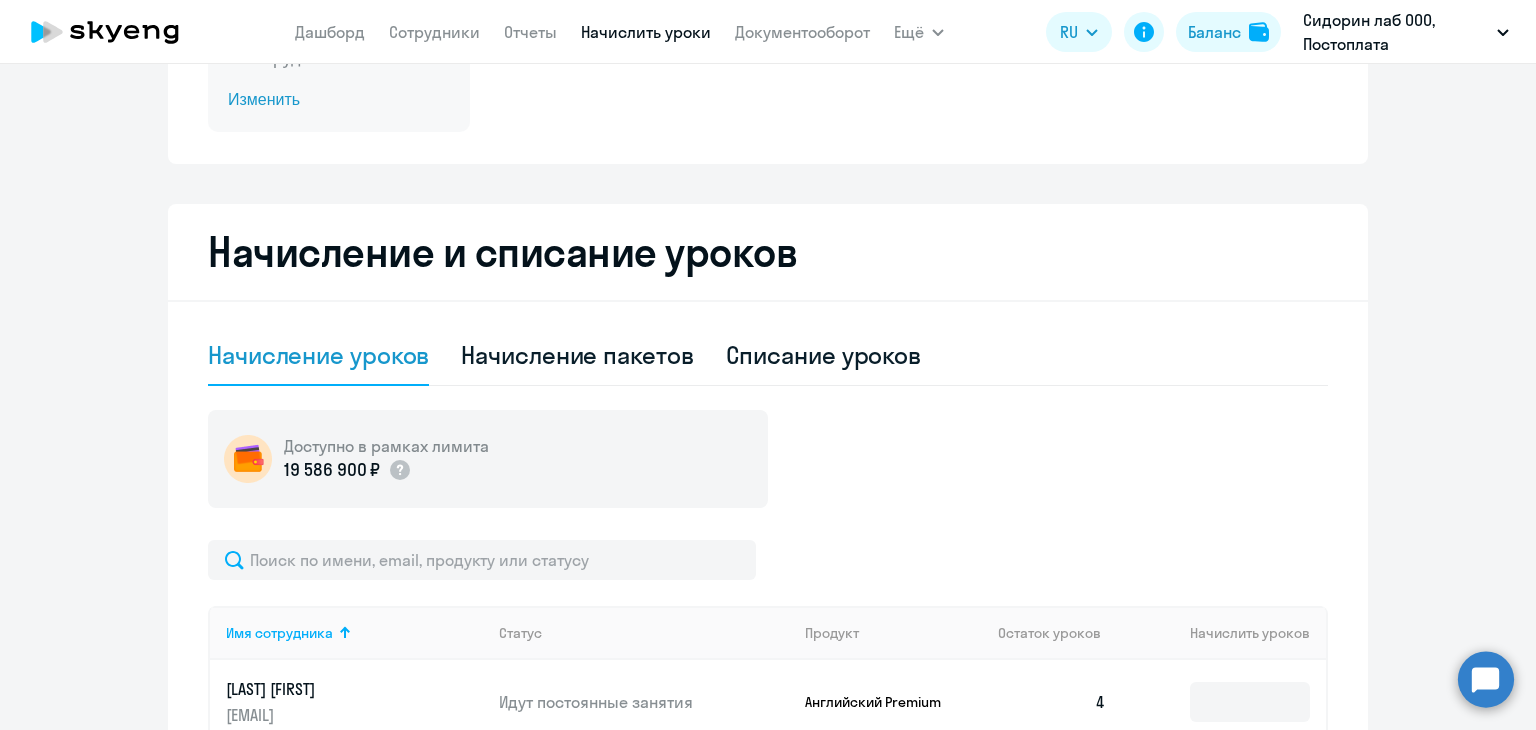 scroll, scrollTop: 400, scrollLeft: 0, axis: vertical 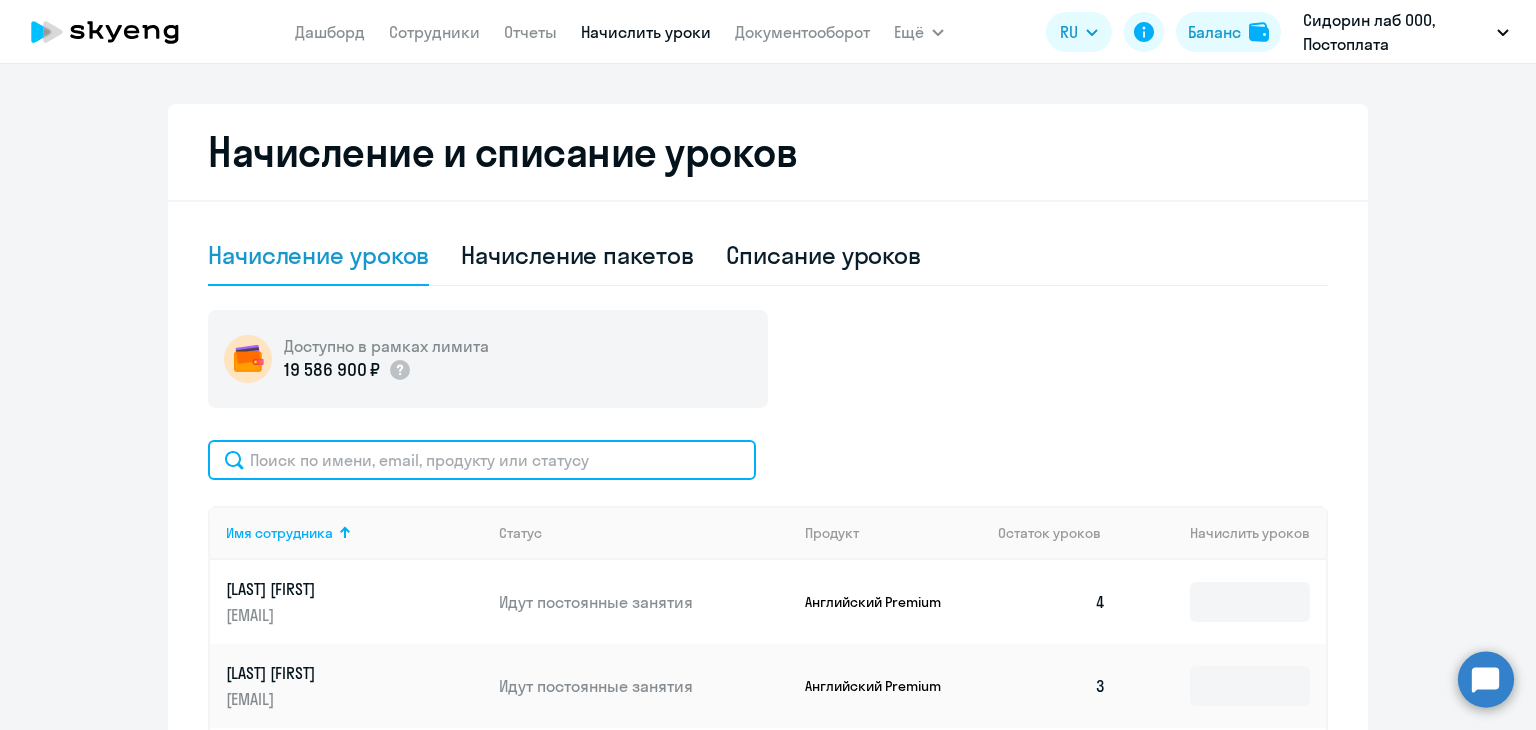 click 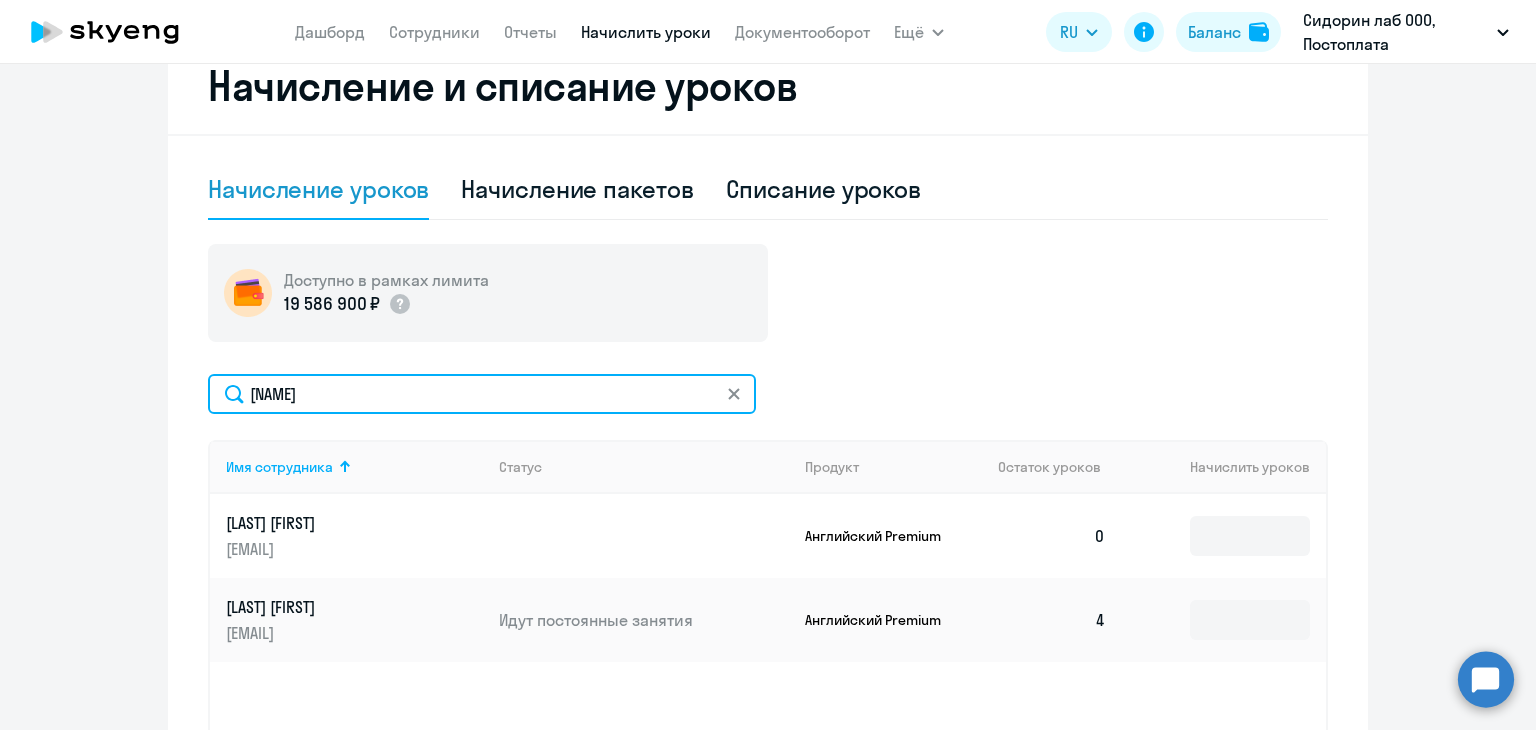 scroll, scrollTop: 600, scrollLeft: 0, axis: vertical 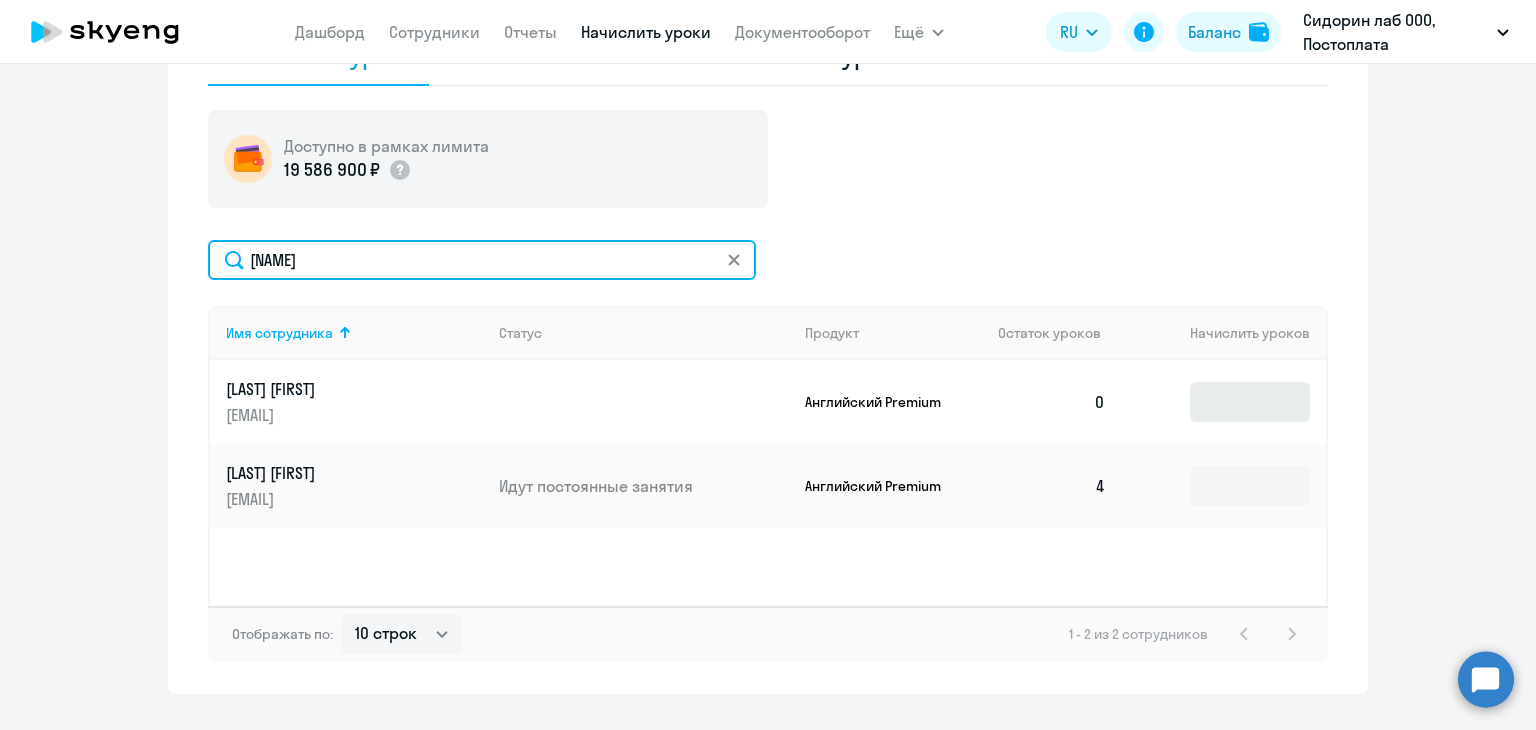 type on "[NAME]" 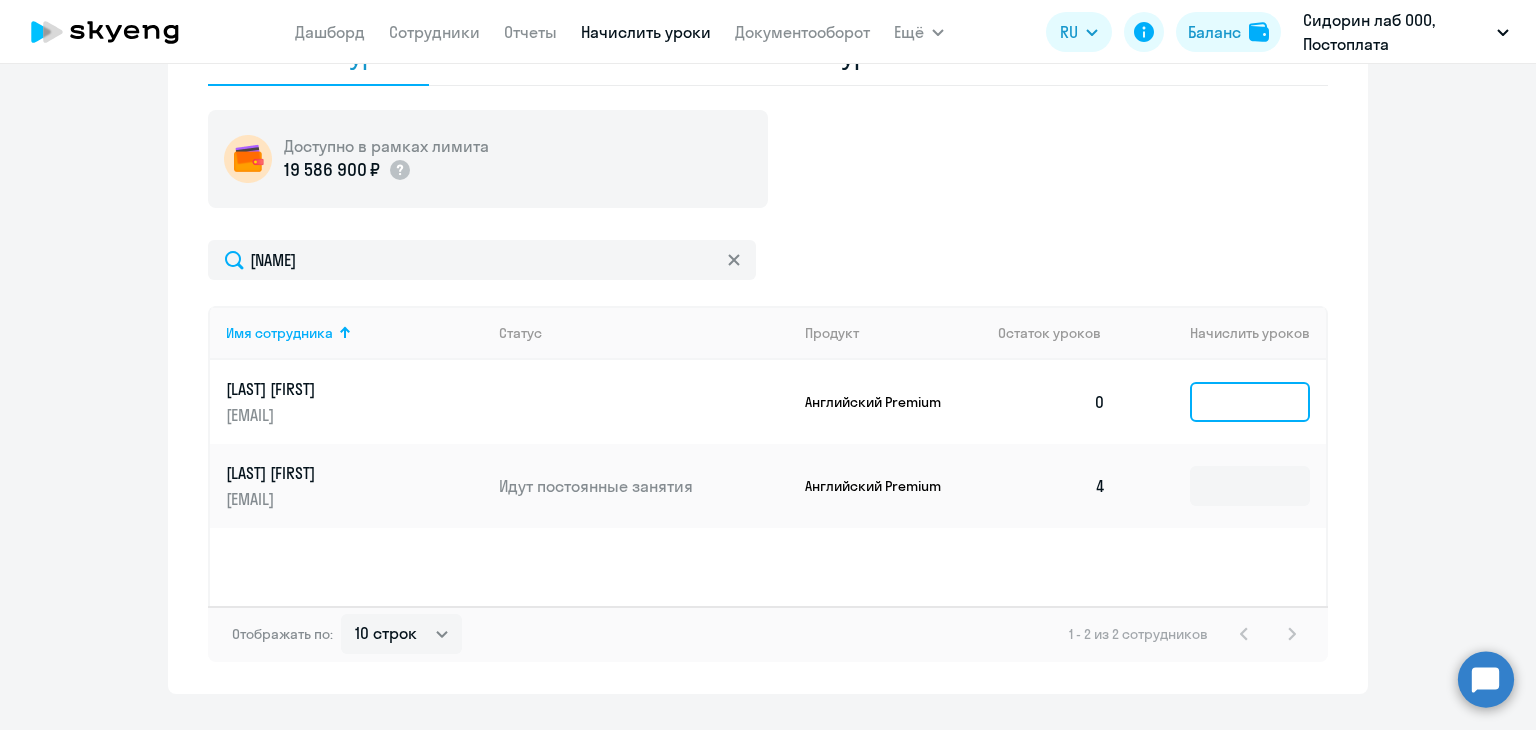 click 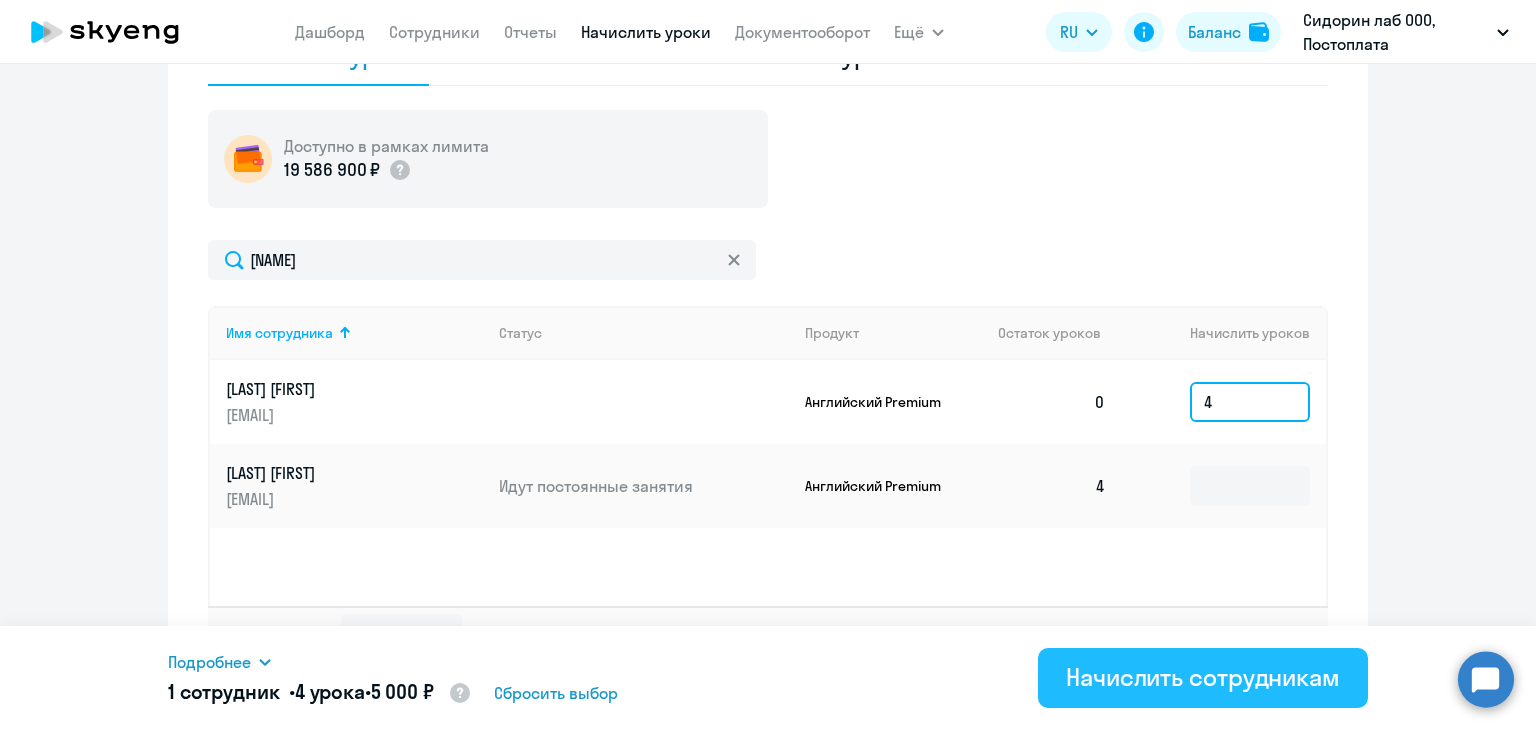type on "4" 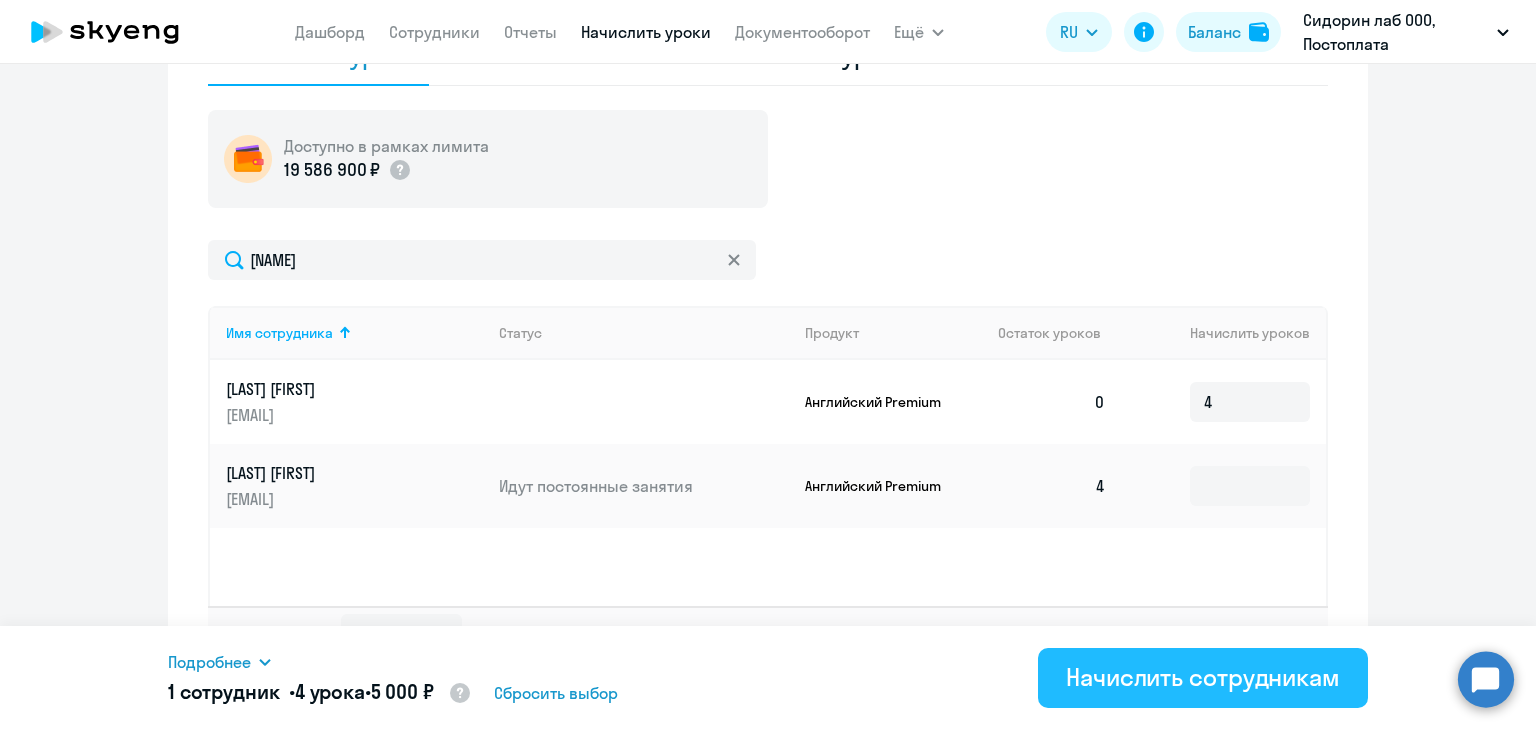 click on "Начислить сотрудникам" at bounding box center [1203, 677] 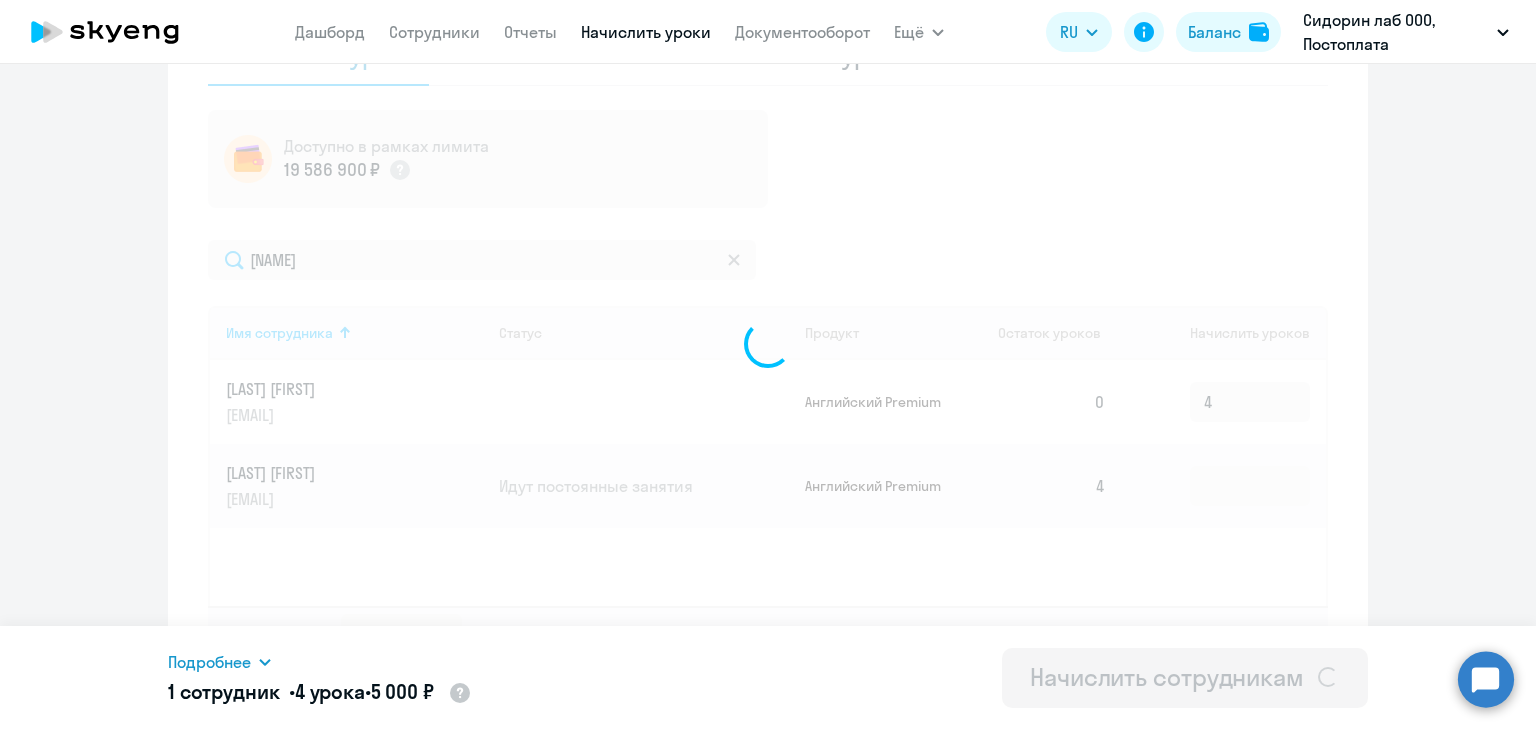 type 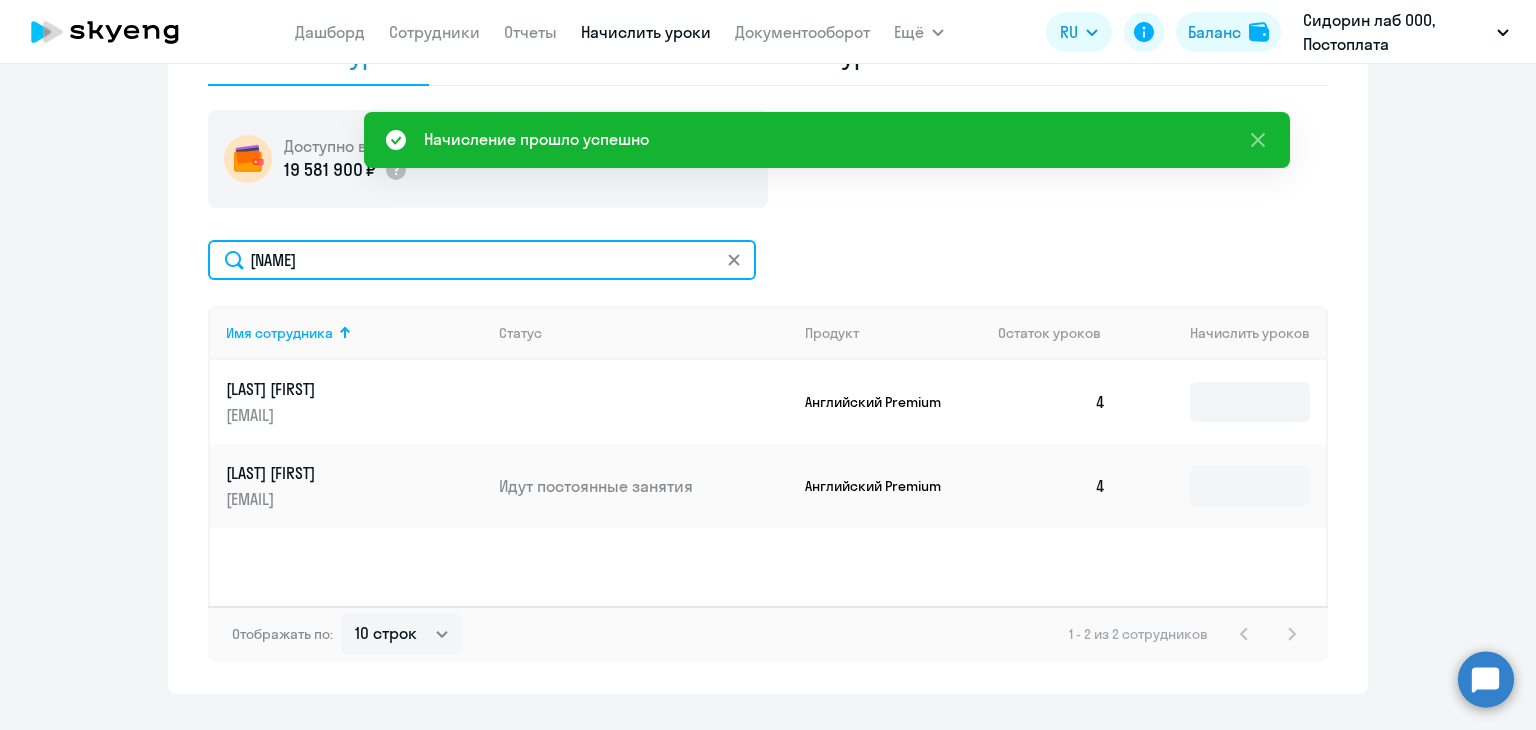 click on "[NAME]" 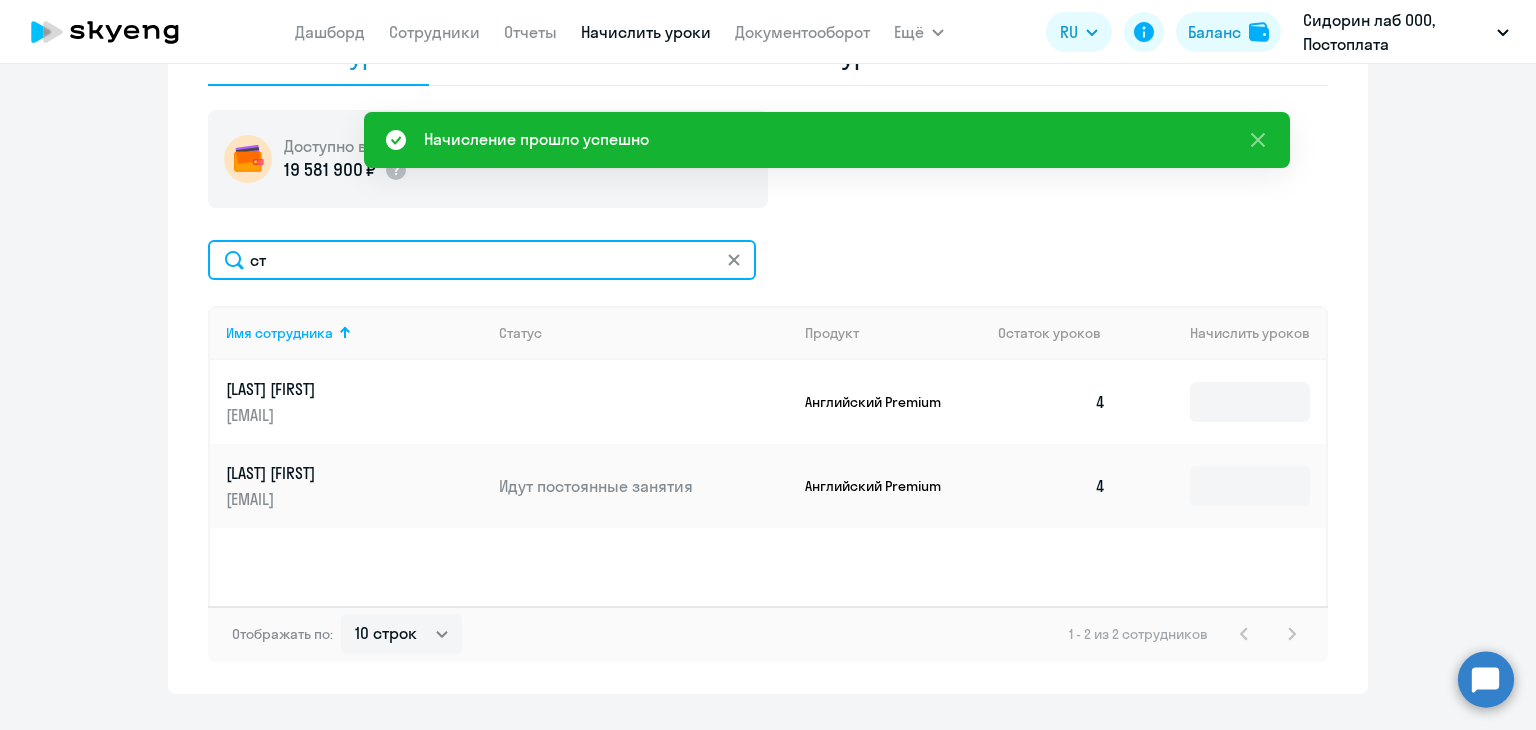 type on "с" 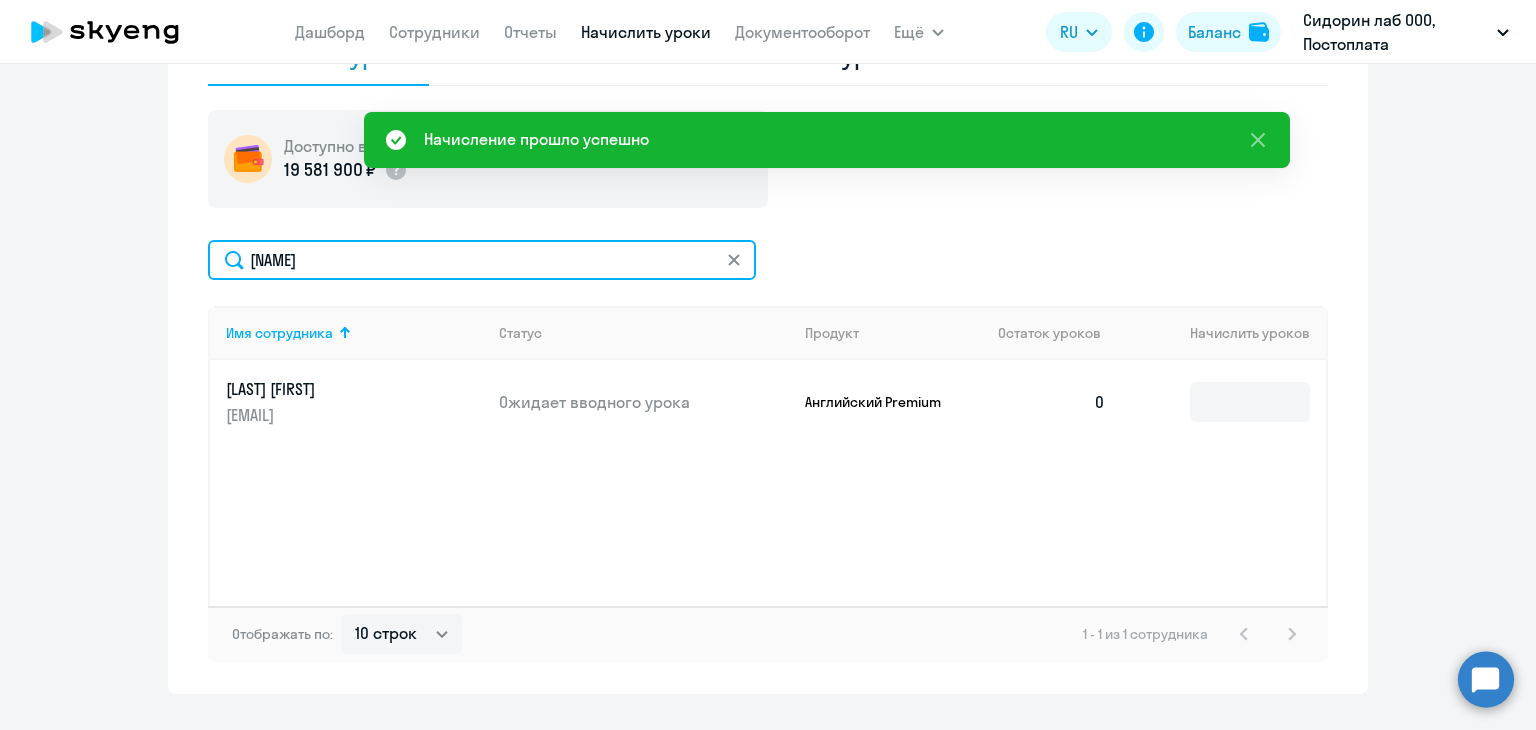 type on "[NAME]" 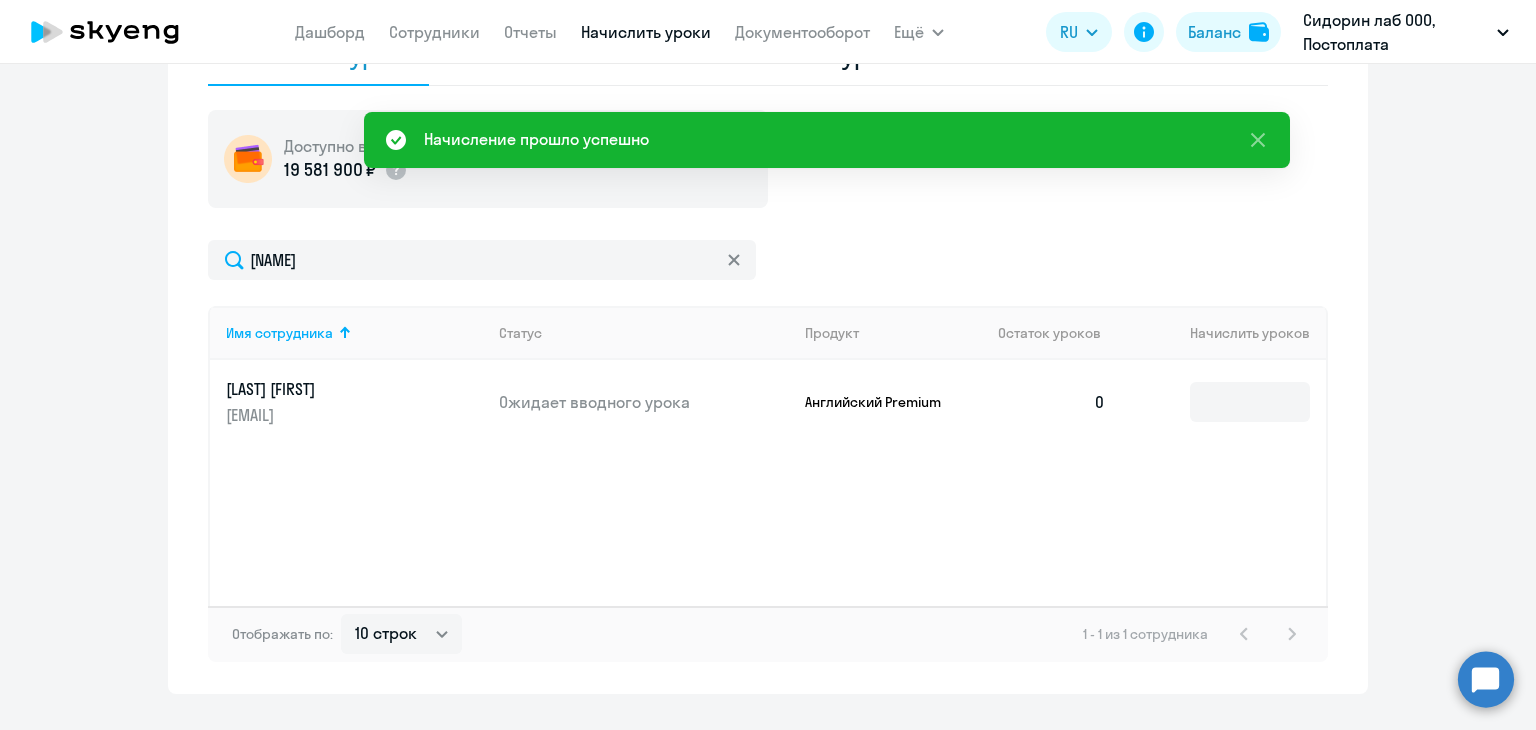click 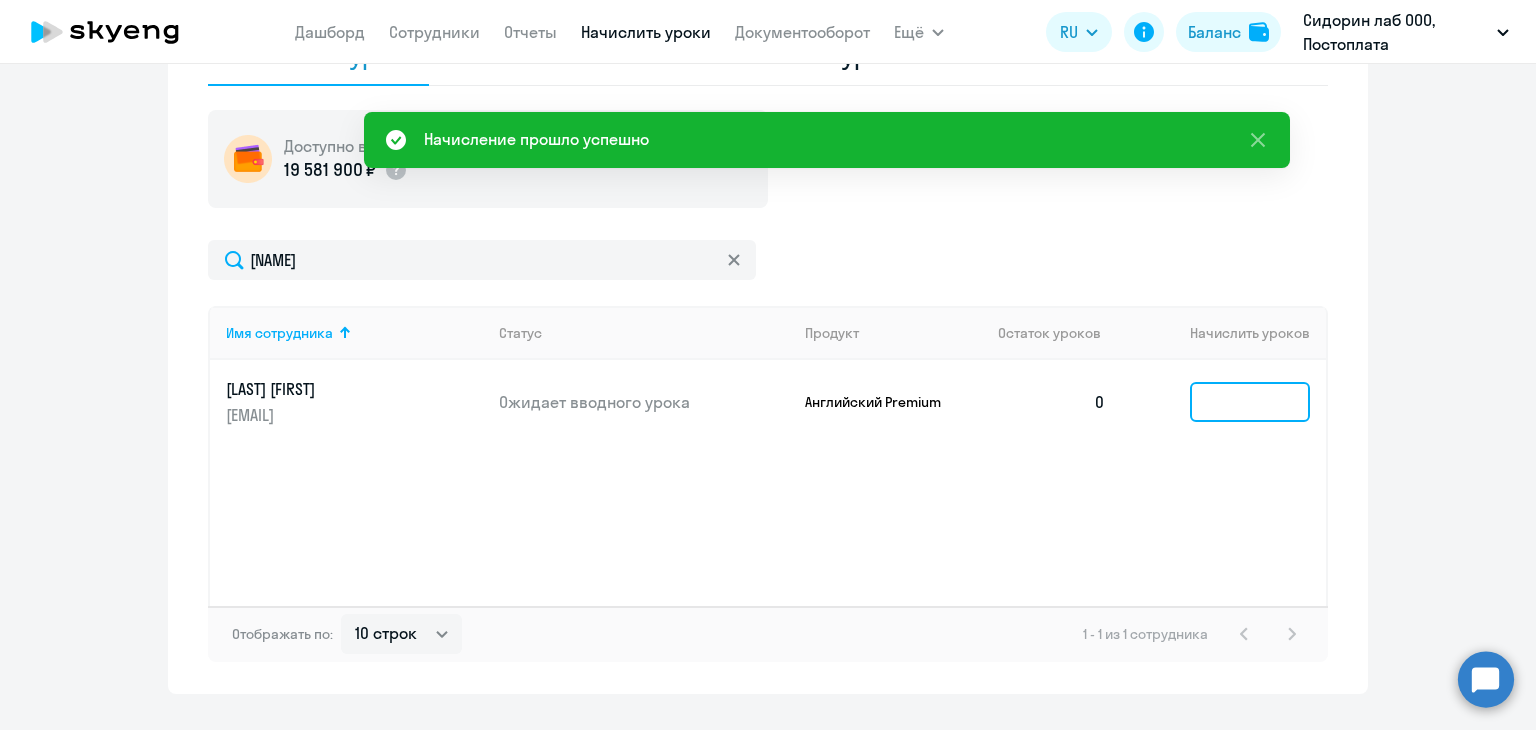 click 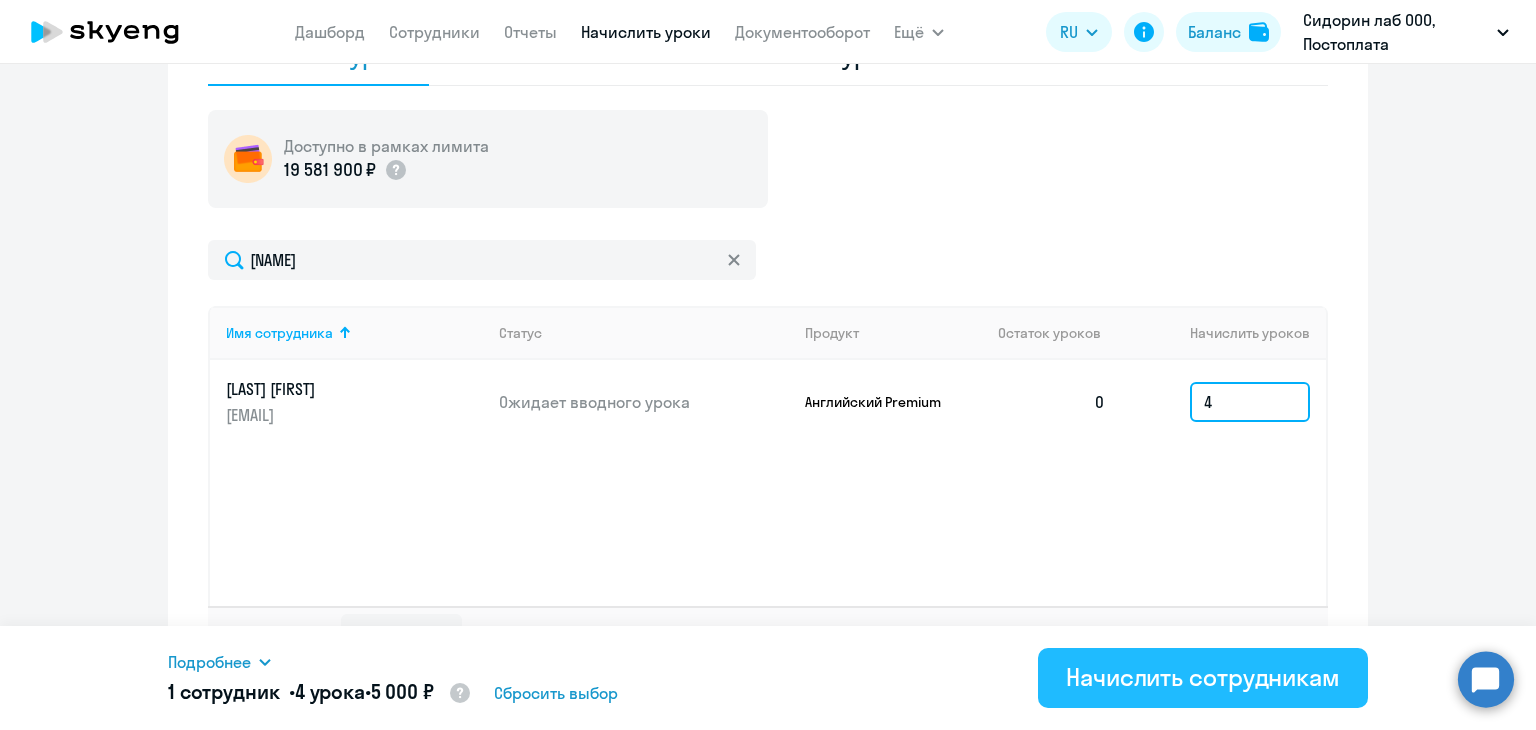 type on "4" 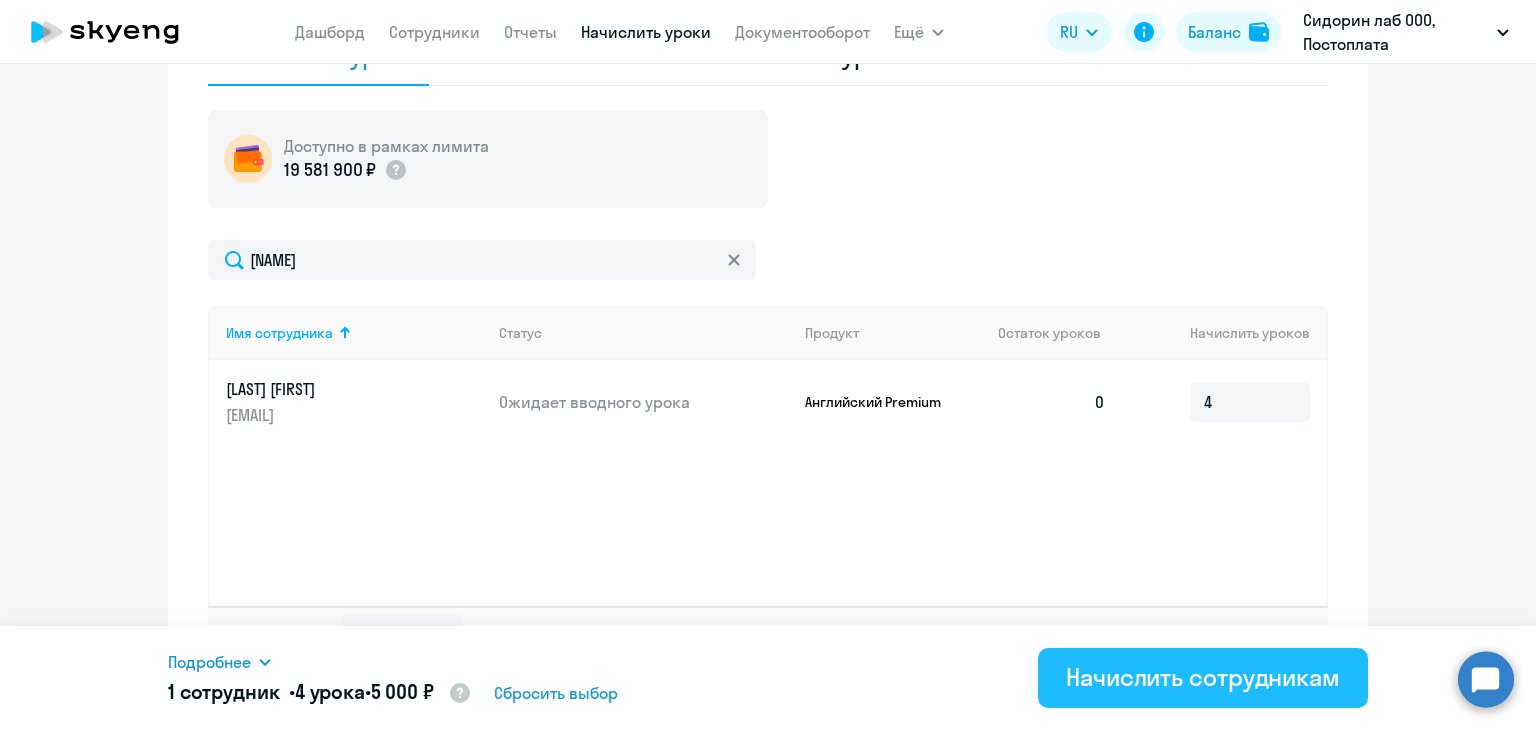click on "Начислить сотрудникам" at bounding box center (1203, 677) 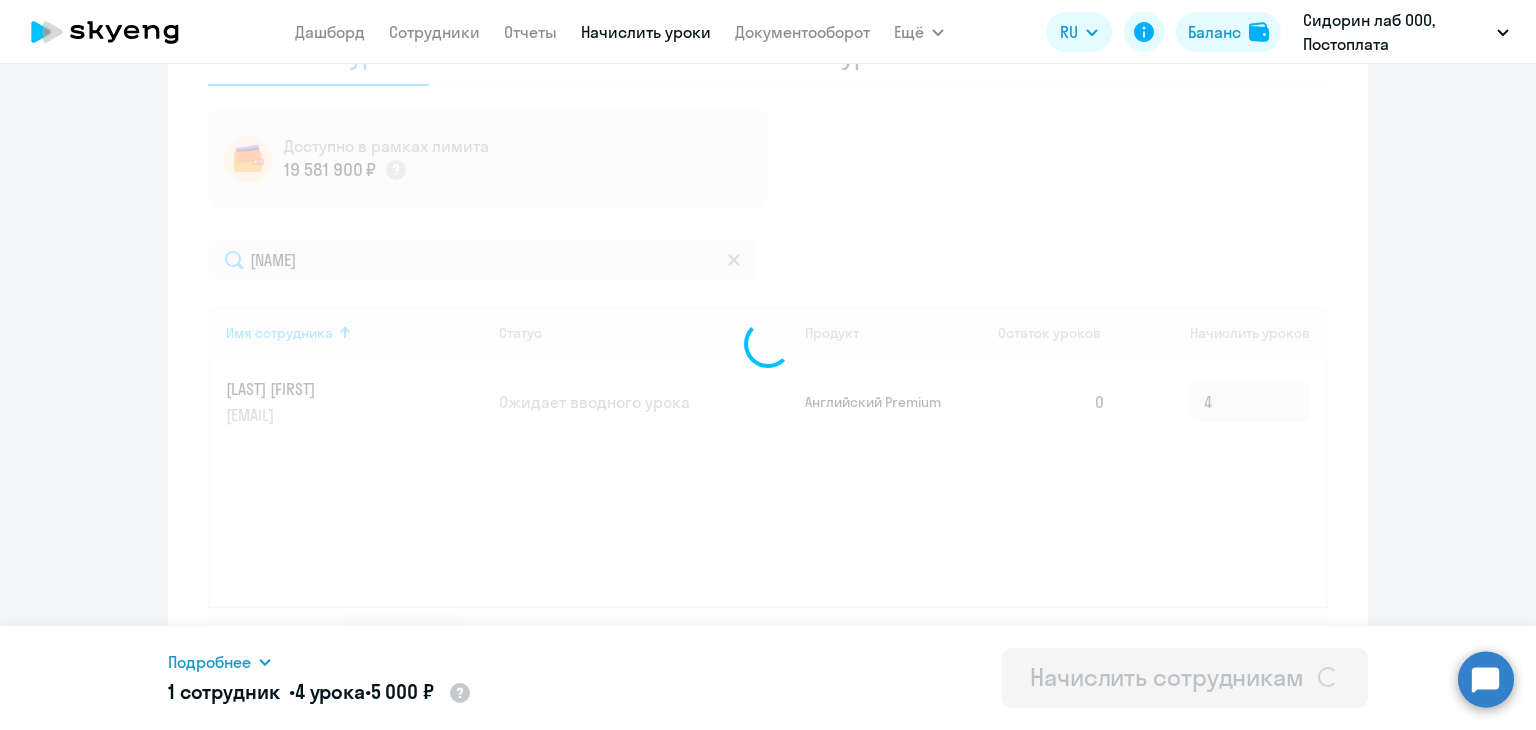type 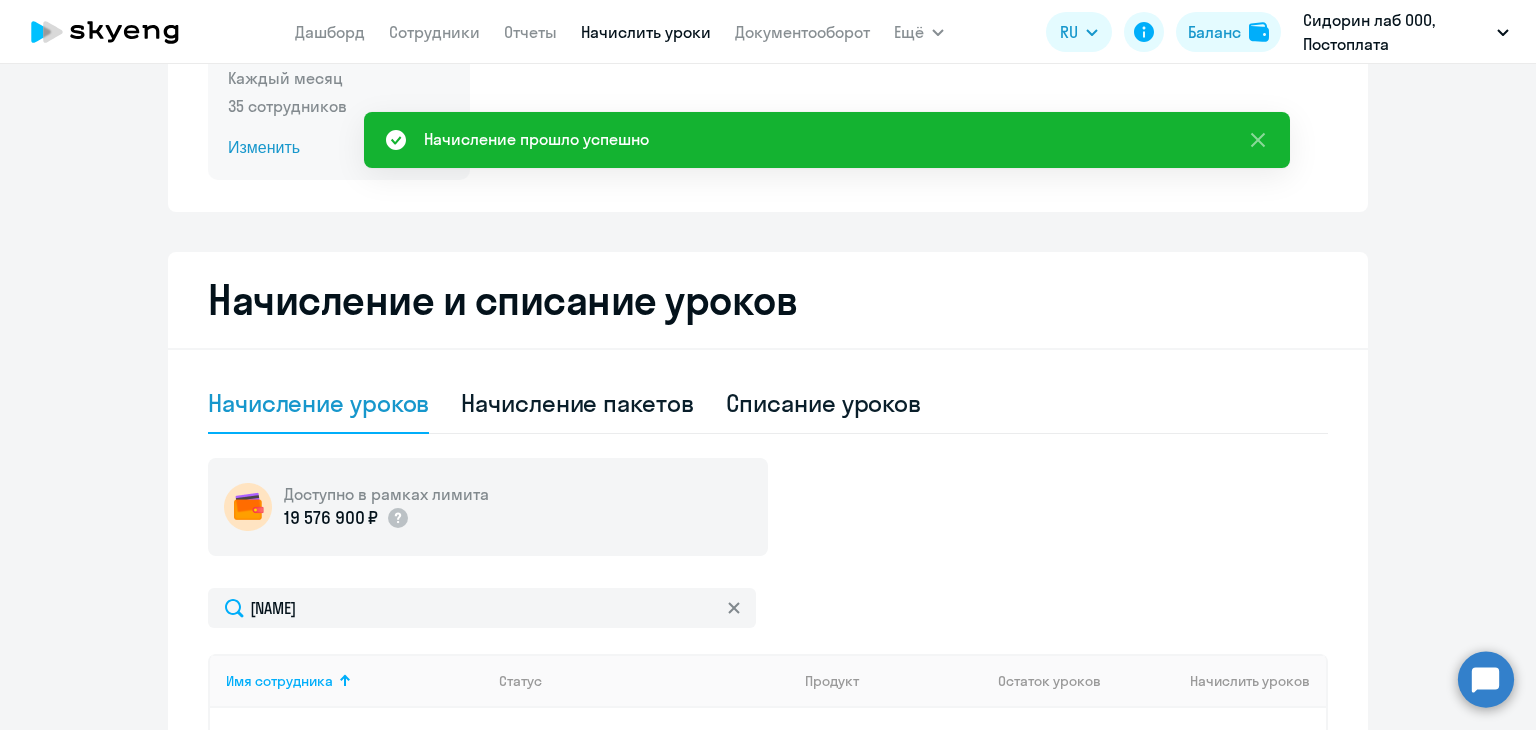 scroll, scrollTop: 100, scrollLeft: 0, axis: vertical 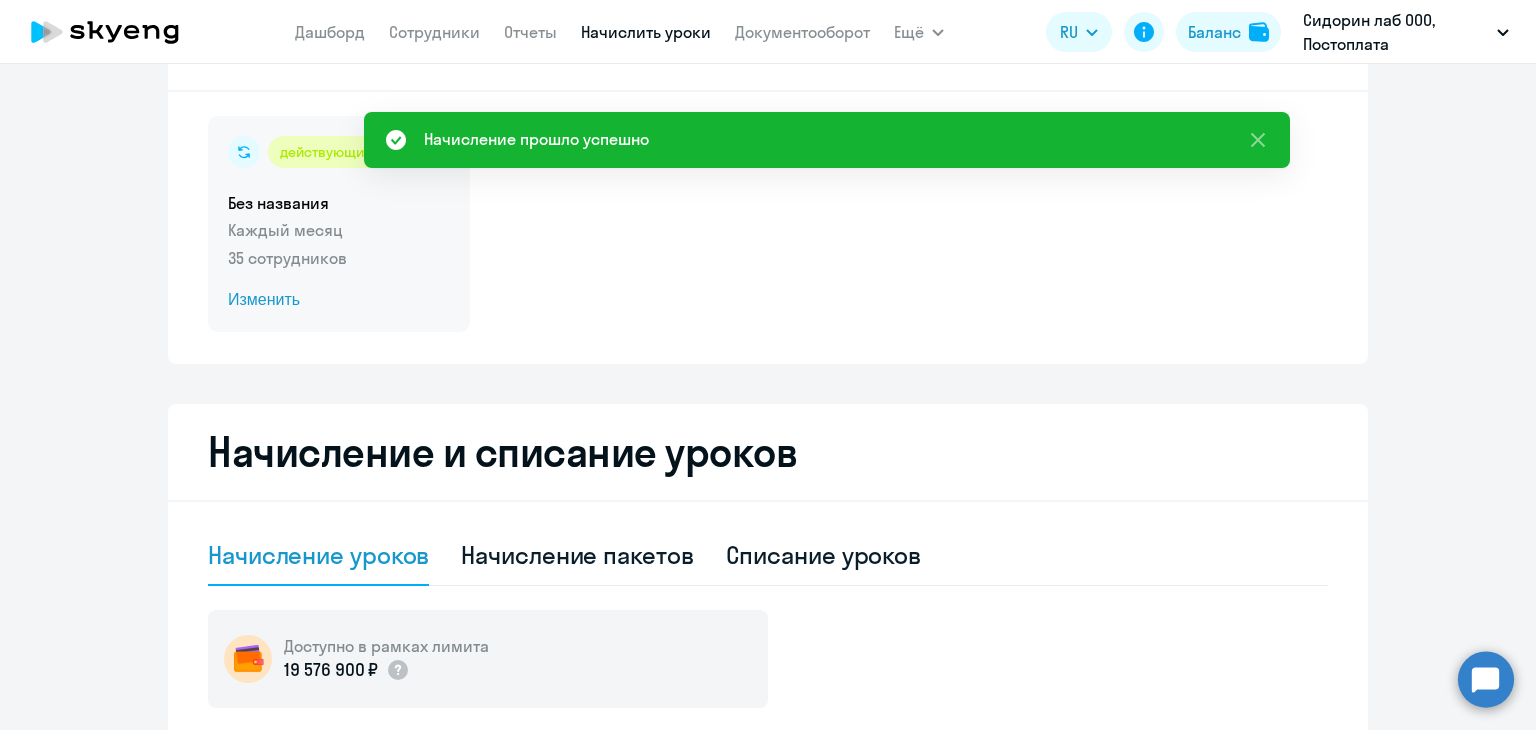 click on "Изменить" 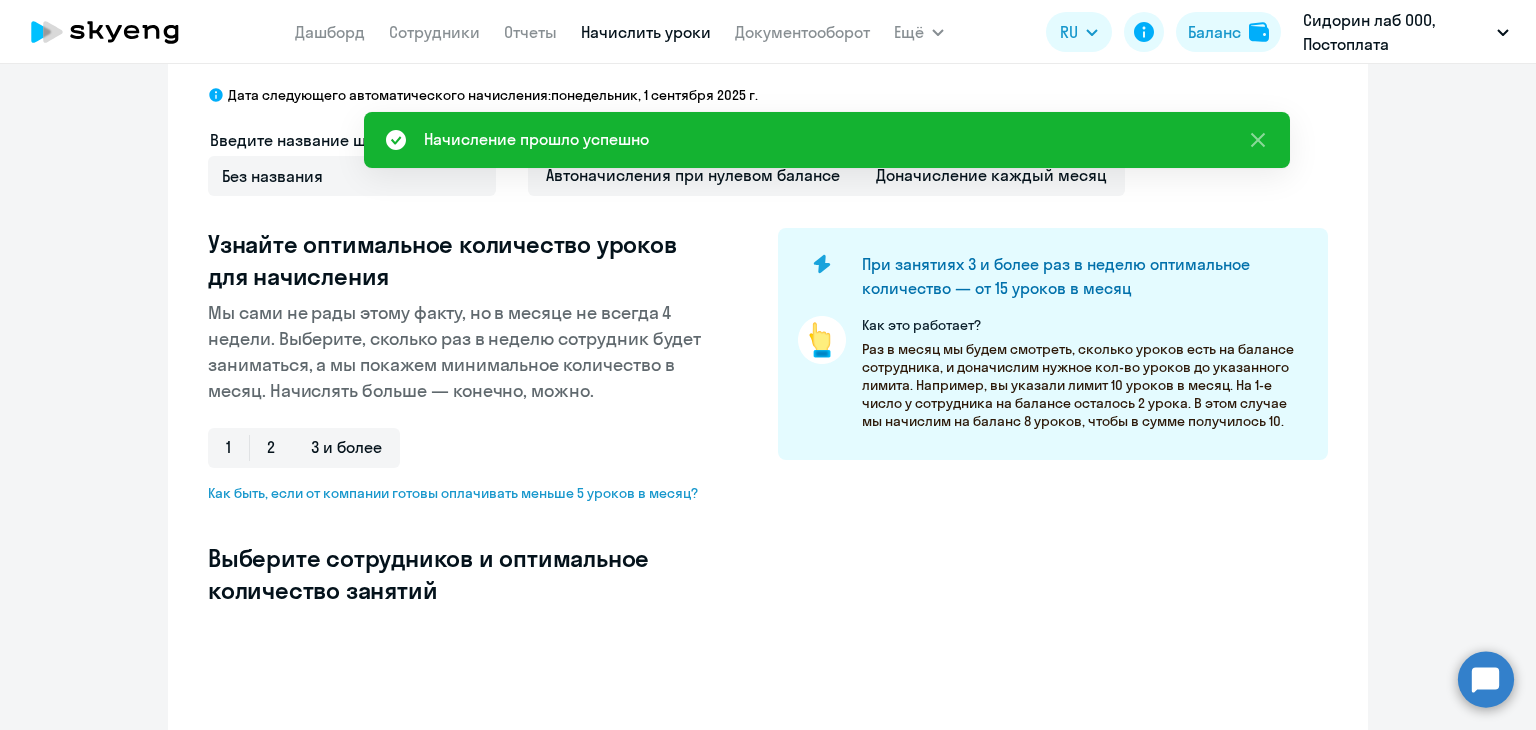 select on "10" 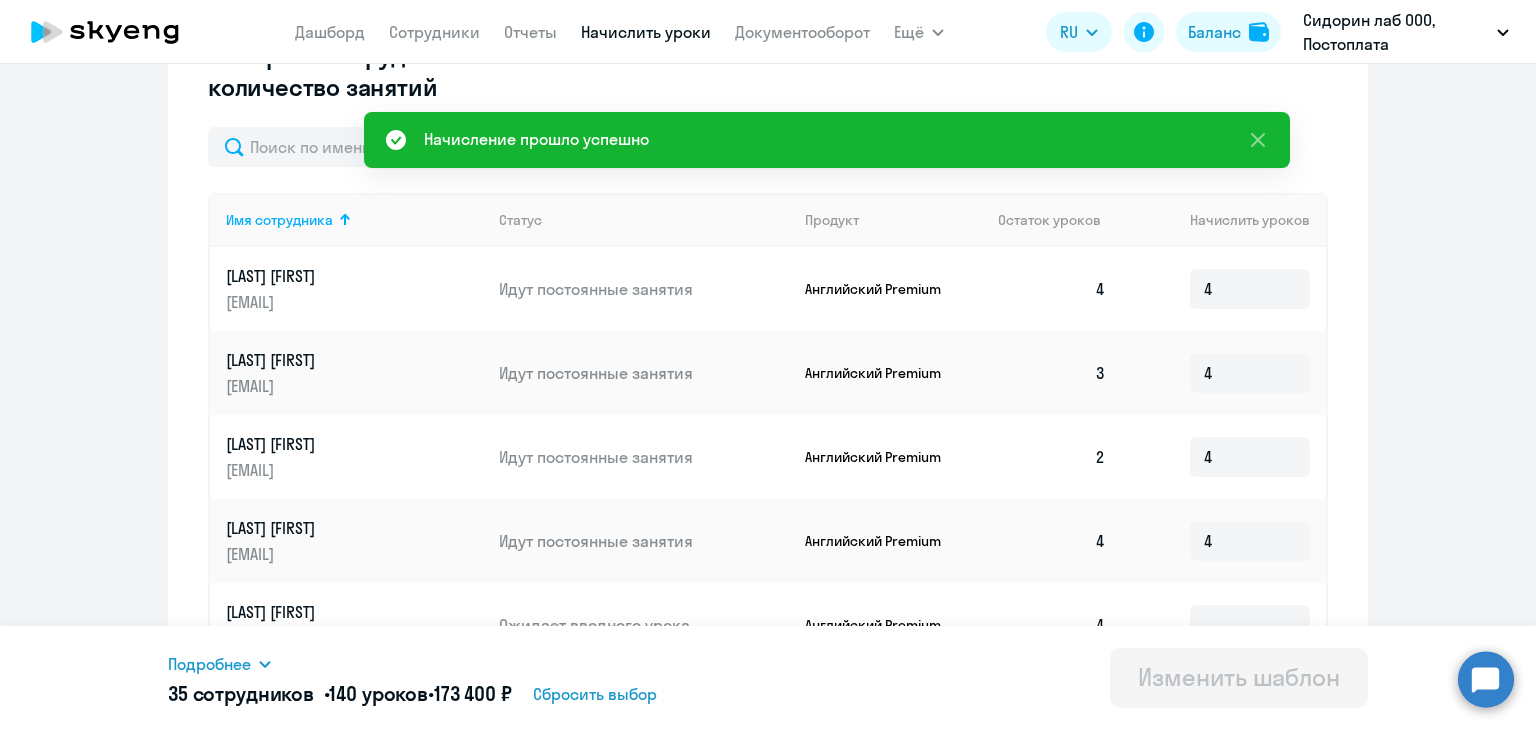scroll, scrollTop: 300, scrollLeft: 0, axis: vertical 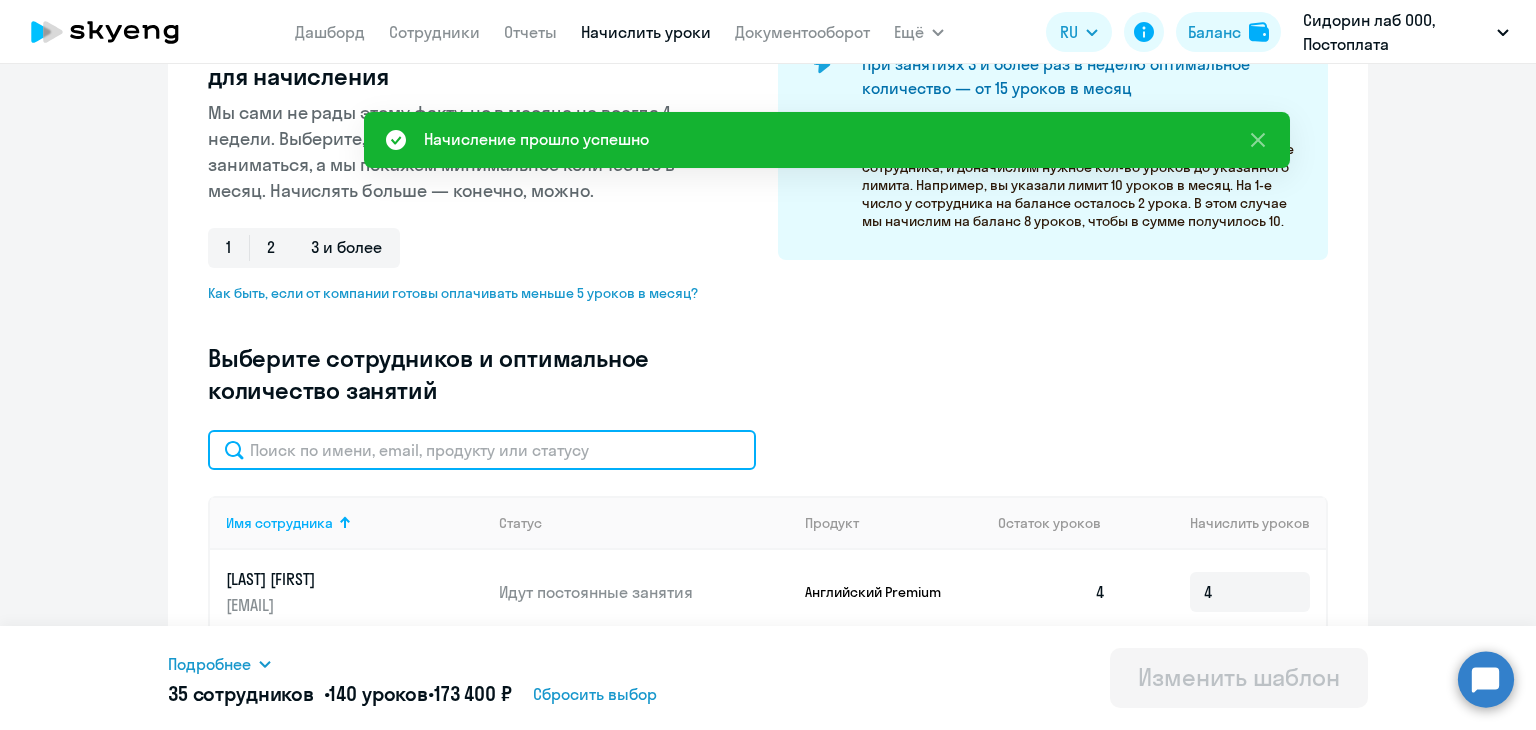 click 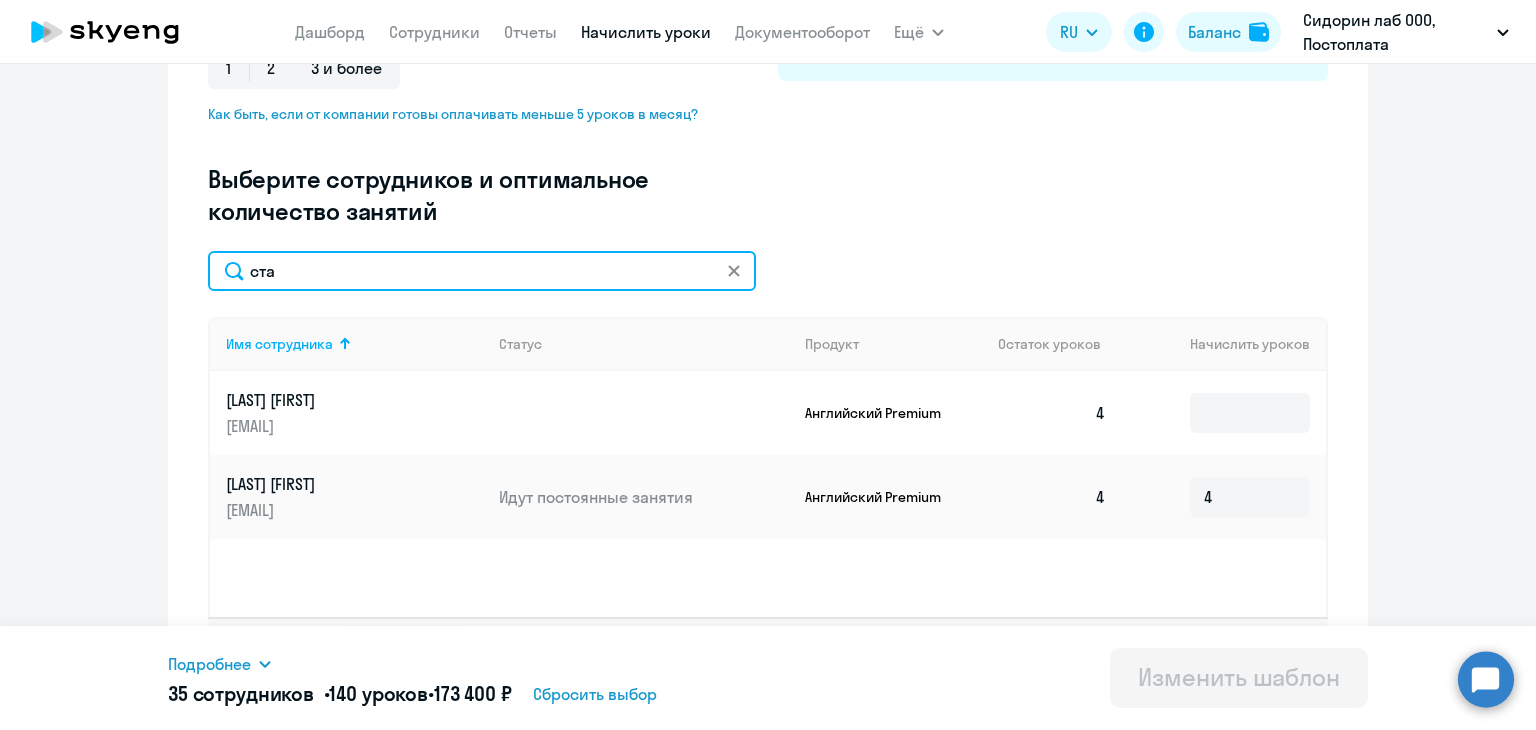 scroll, scrollTop: 500, scrollLeft: 0, axis: vertical 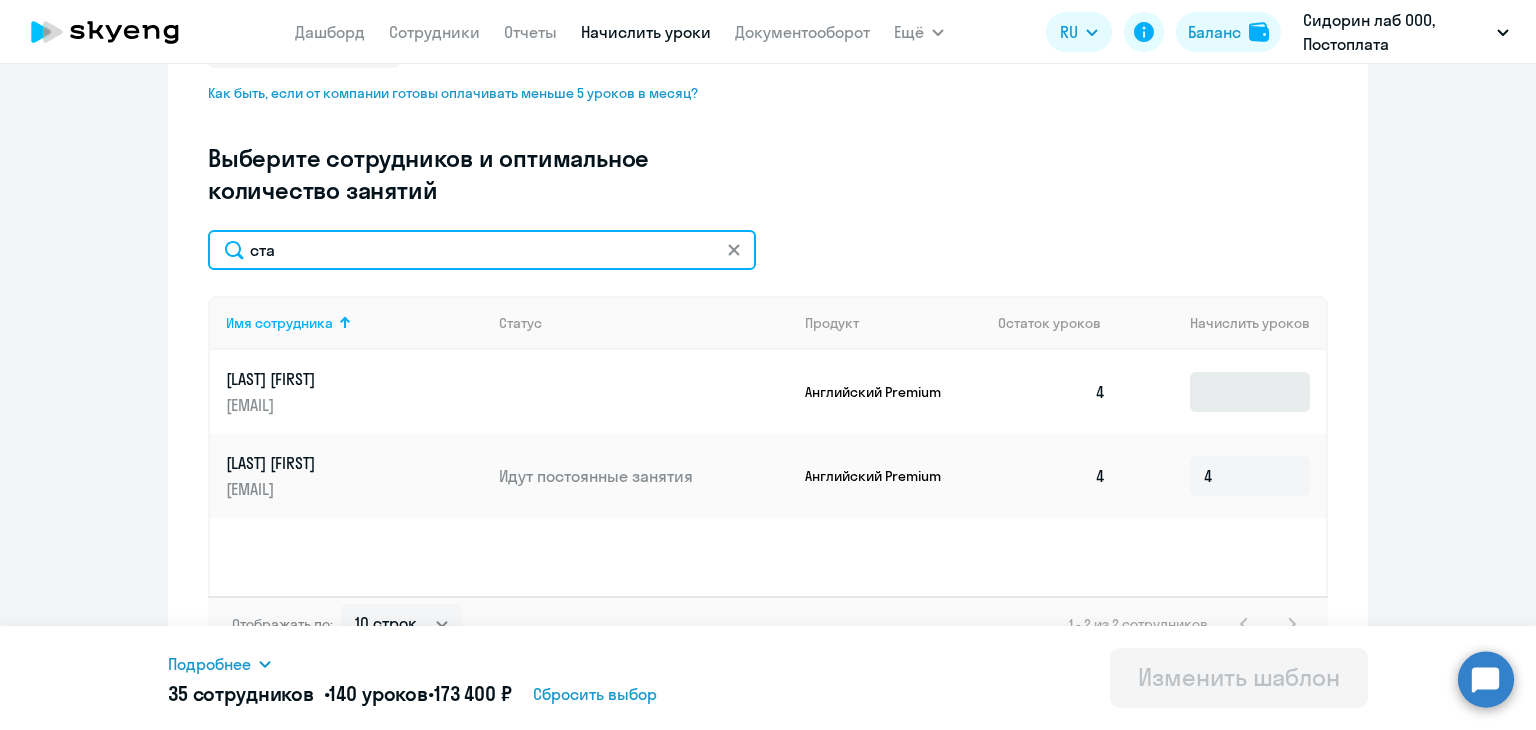type on "ста" 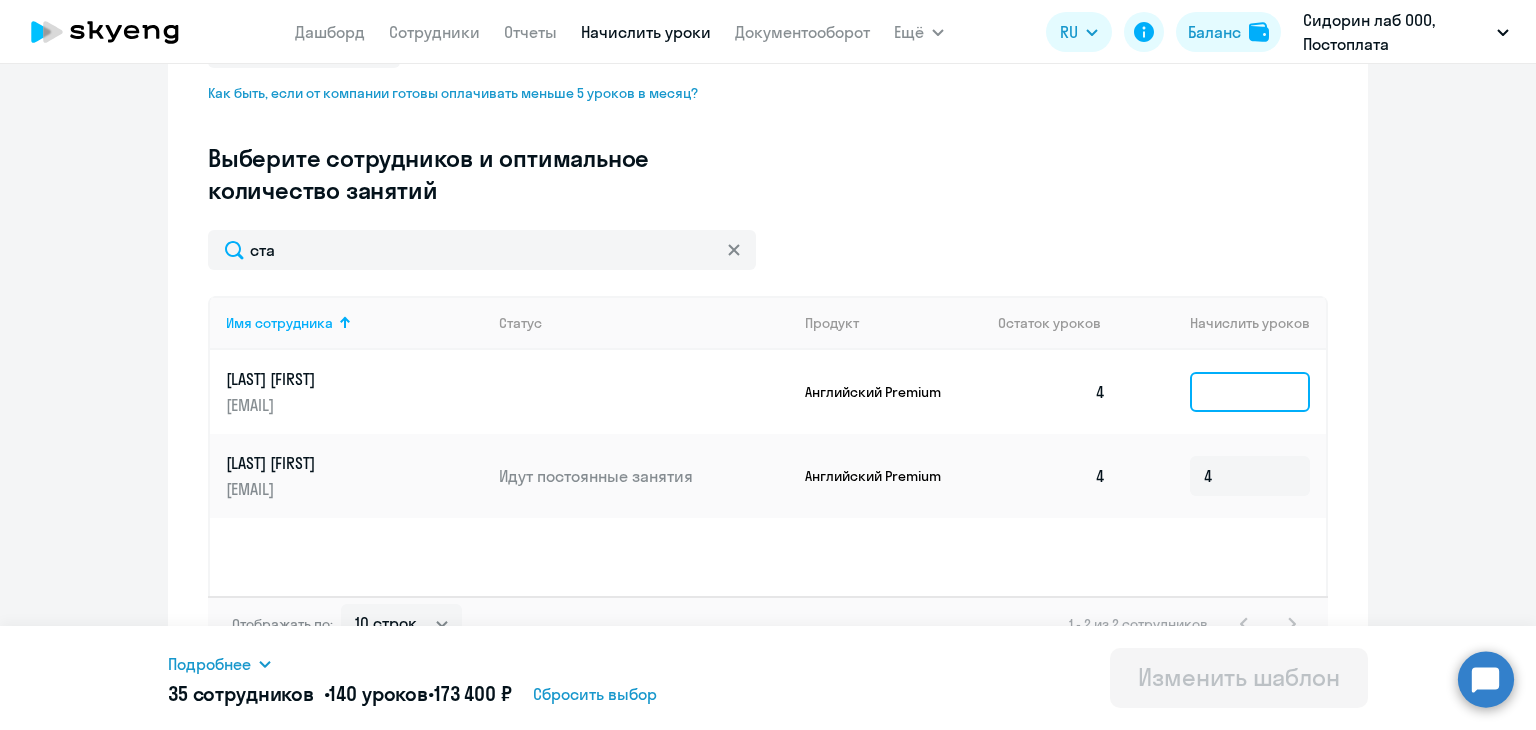 click 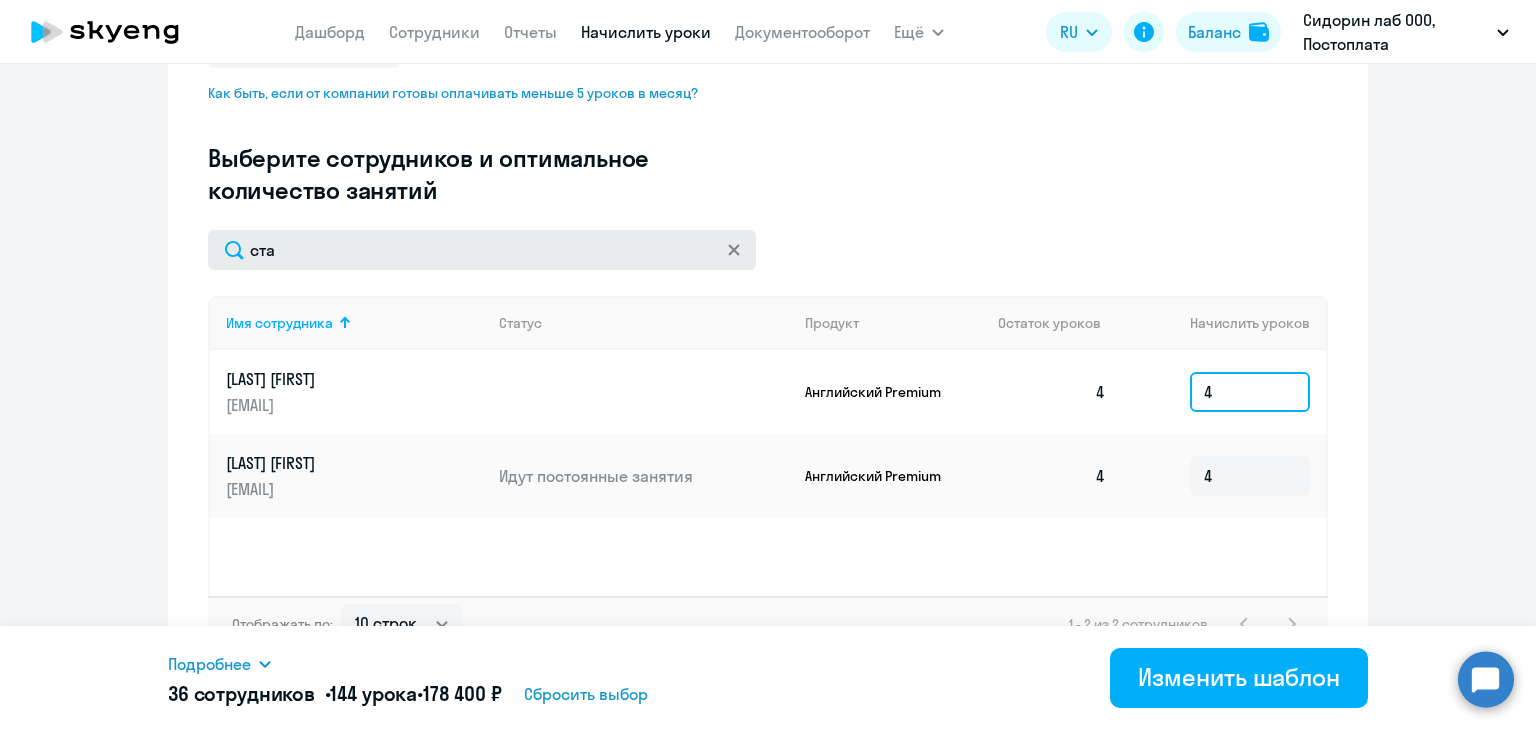 type on "4" 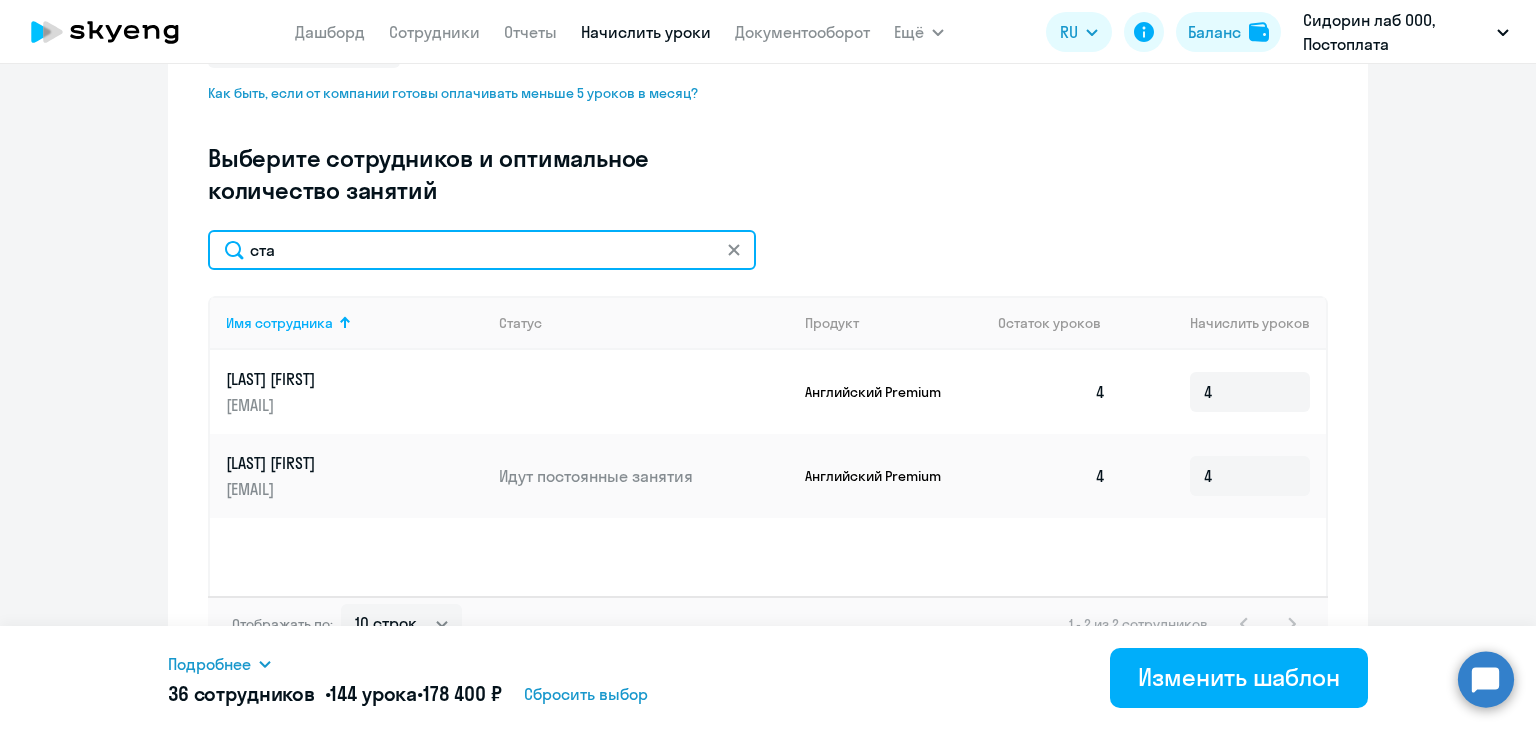 click on "ста" 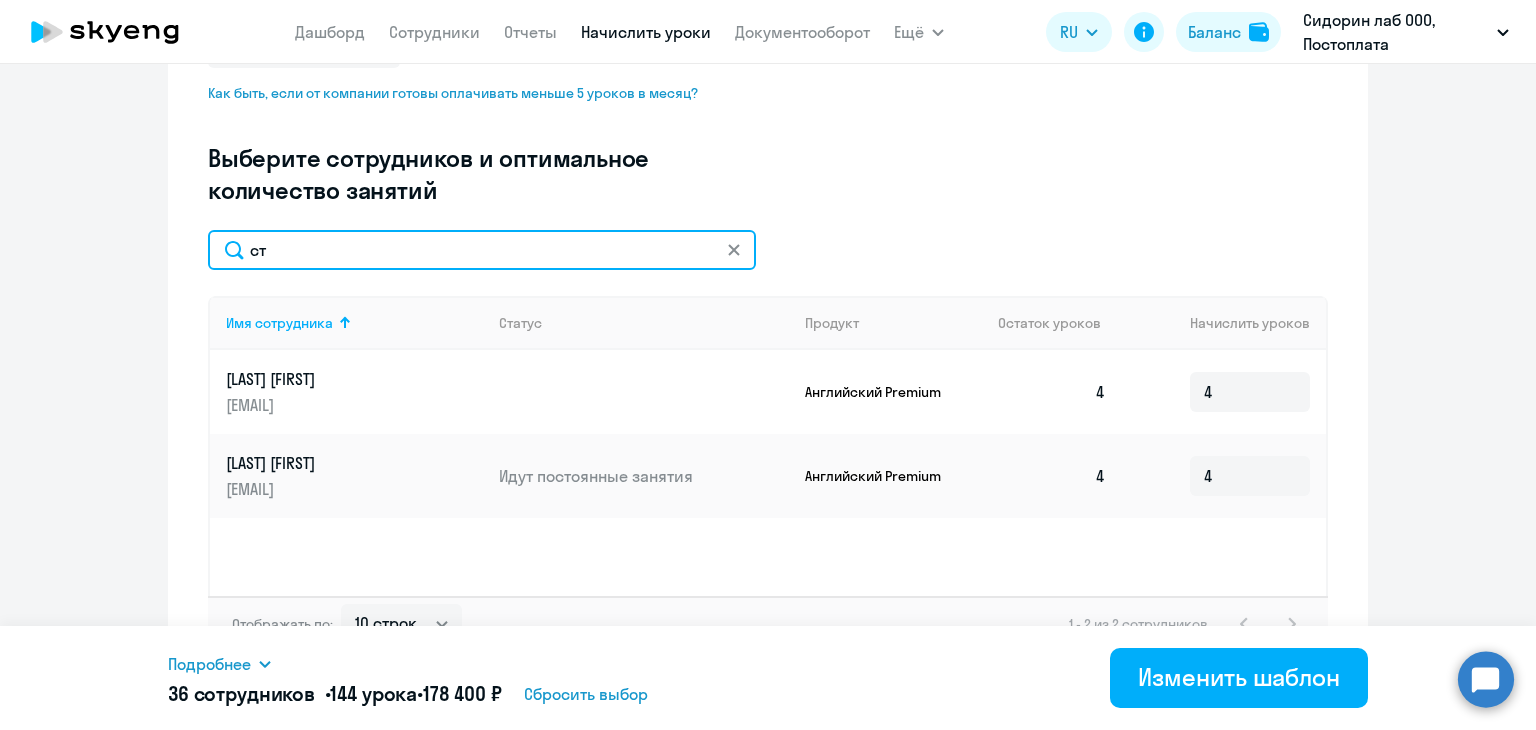 type on "с" 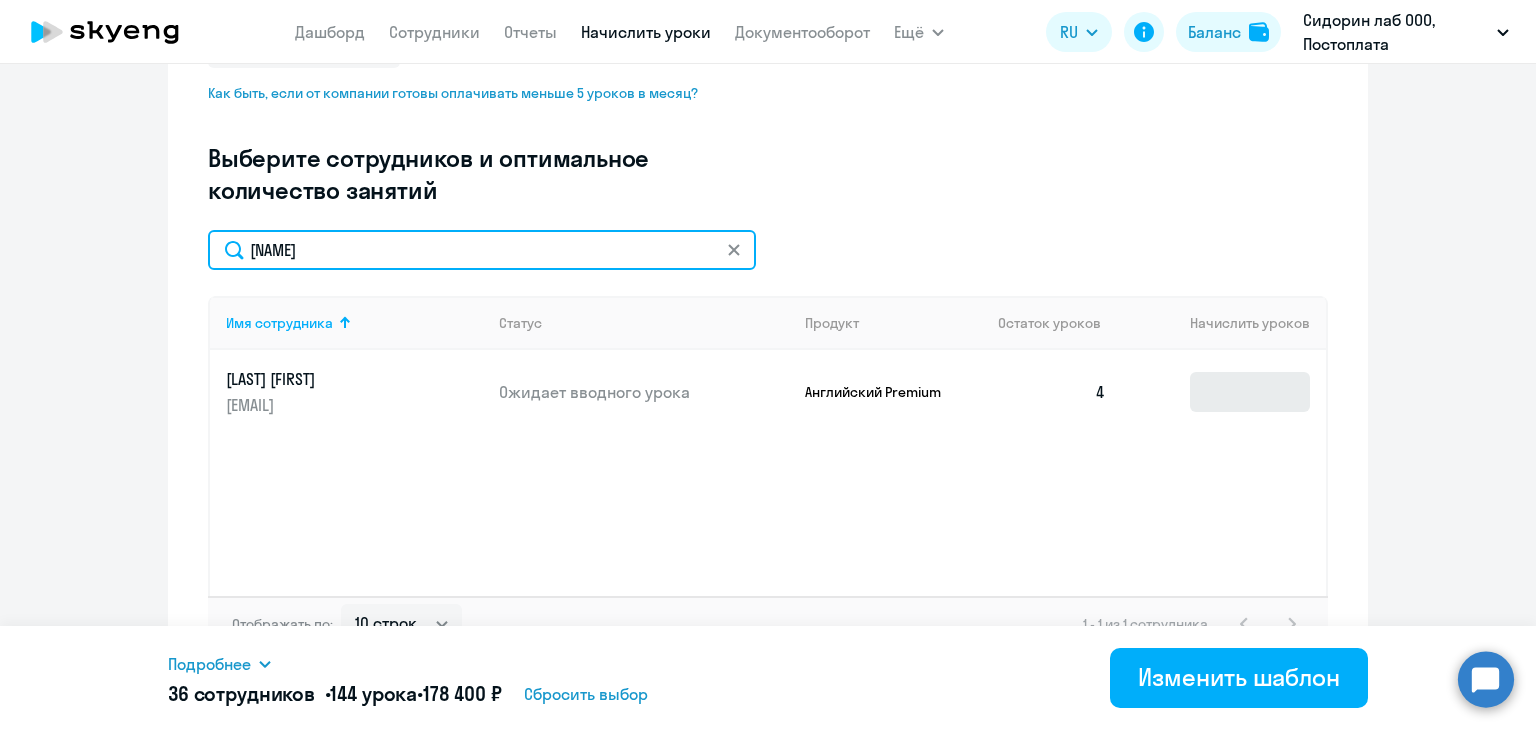type on "[NAME]" 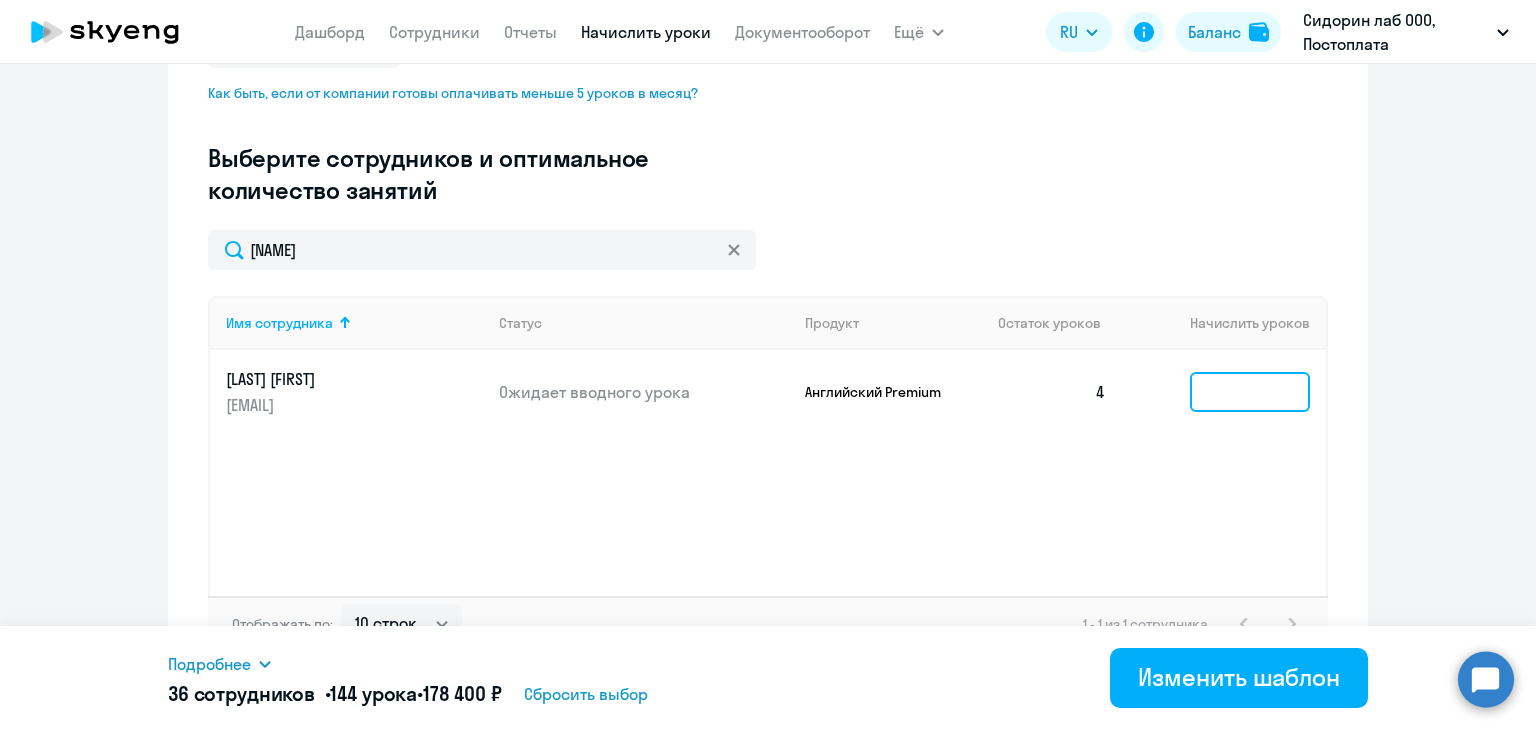 click 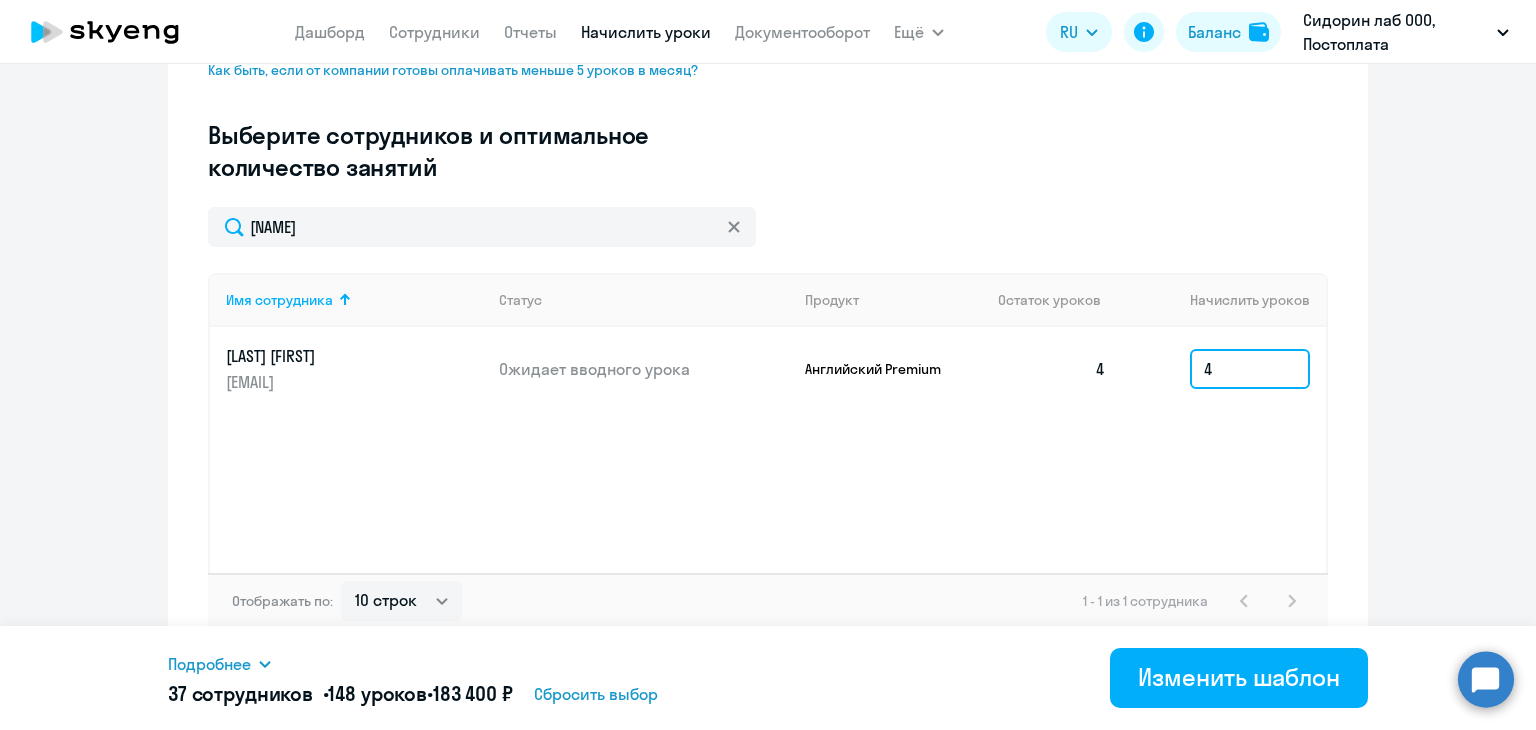 scroll, scrollTop: 534, scrollLeft: 0, axis: vertical 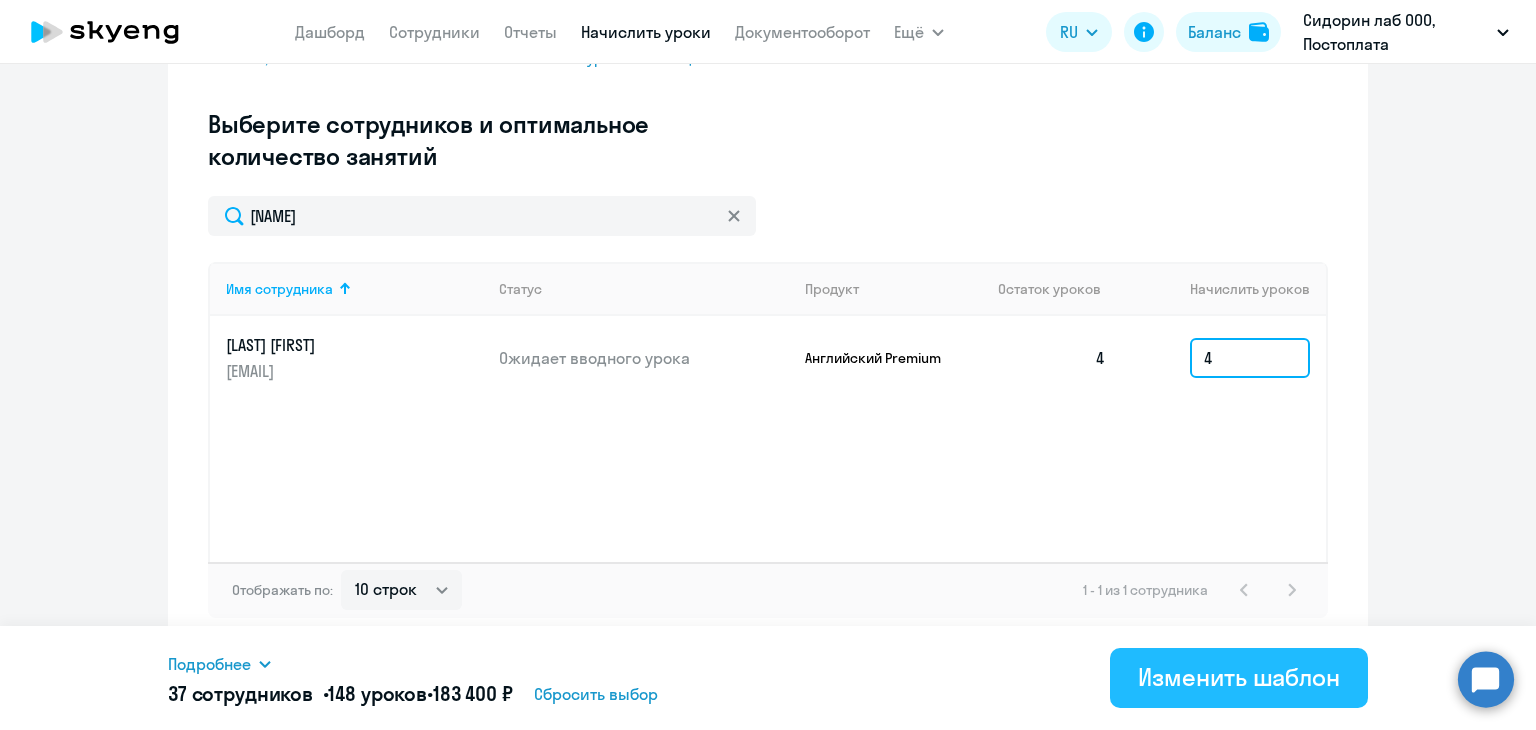 type on "4" 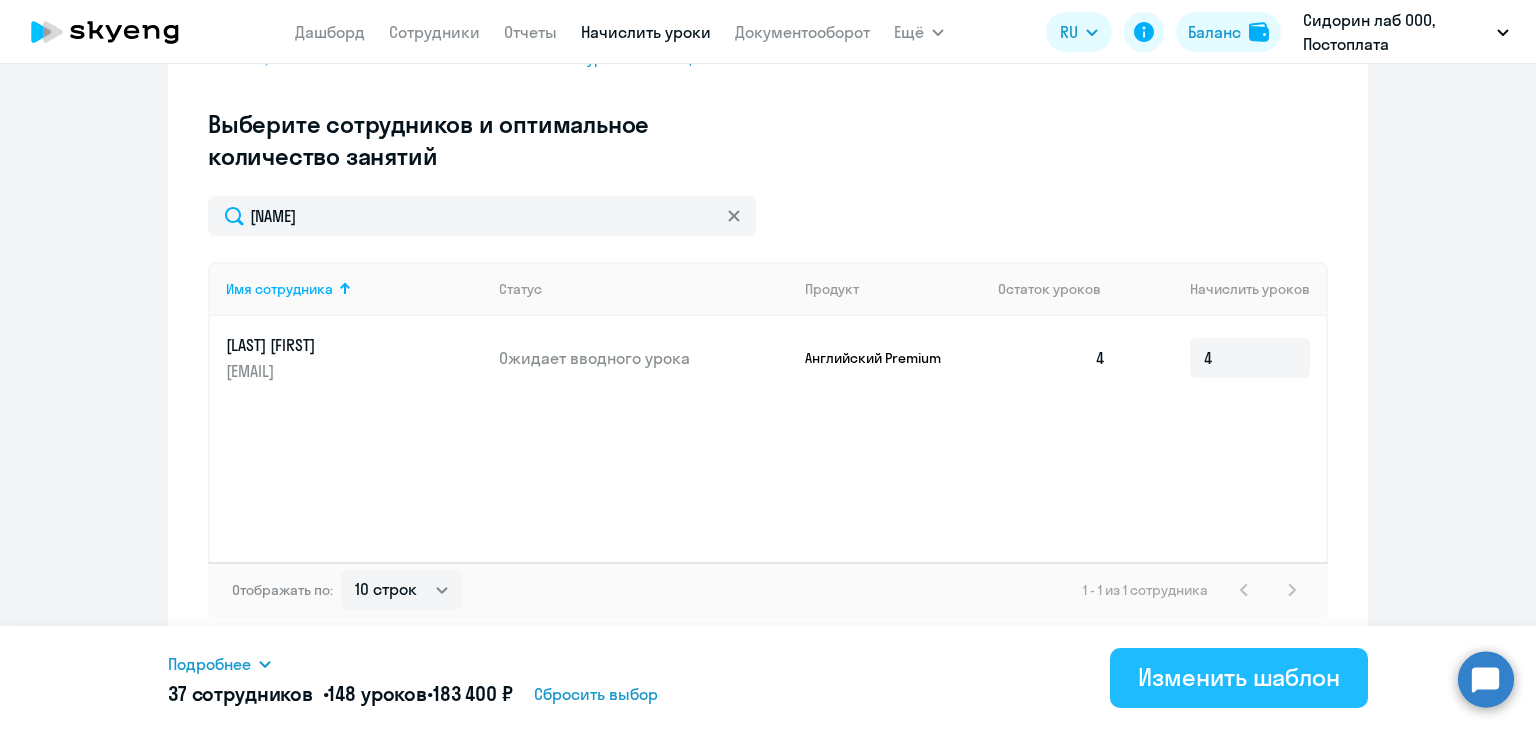 click on "Изменить шаблон" at bounding box center (1239, 677) 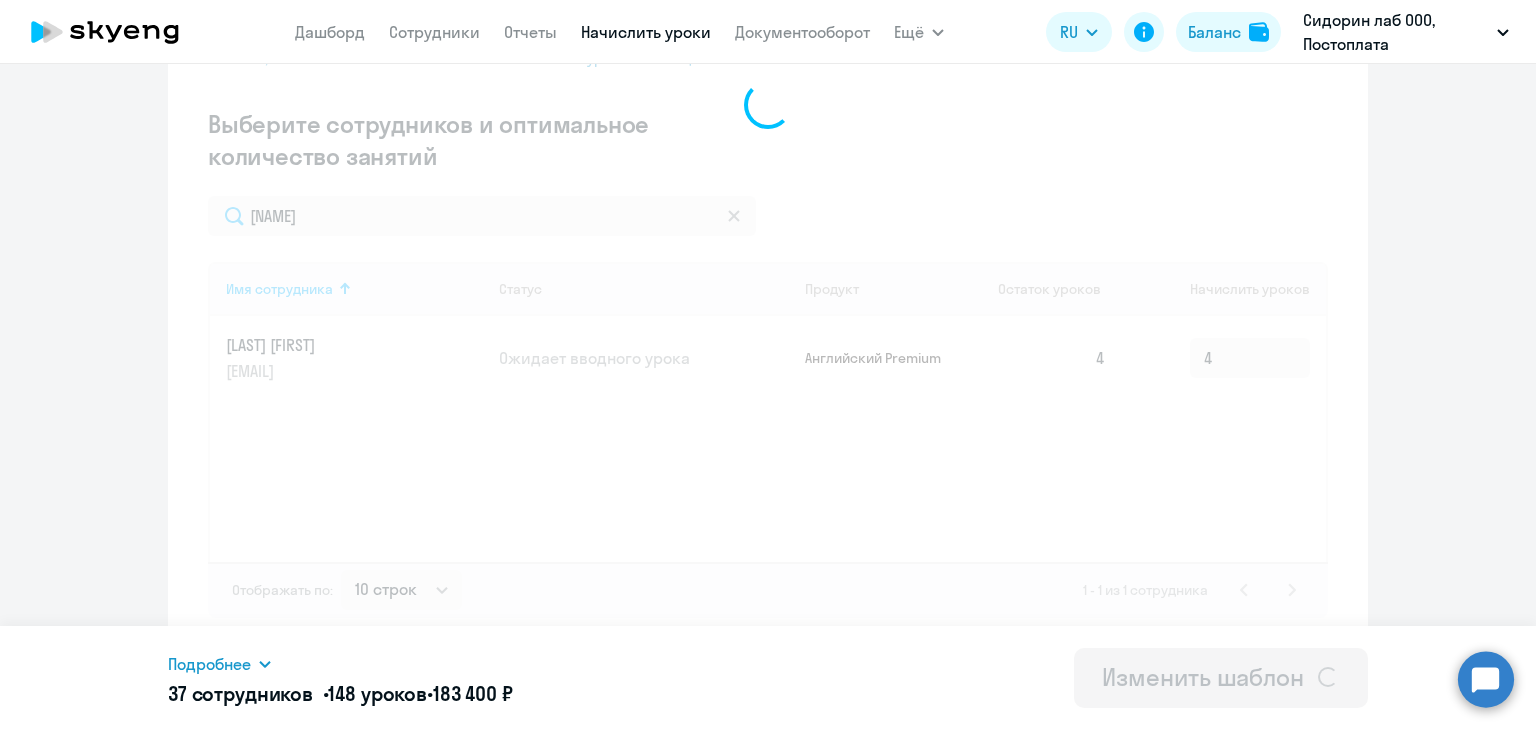 scroll, scrollTop: 0, scrollLeft: 0, axis: both 